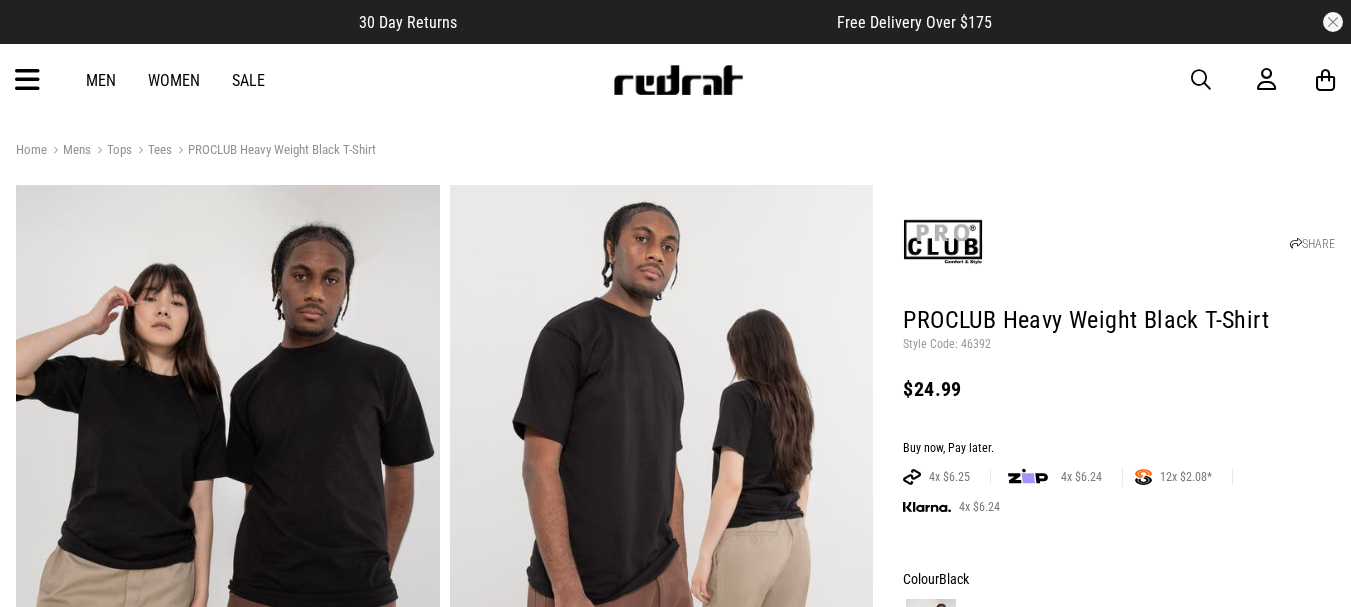 scroll, scrollTop: 0, scrollLeft: 0, axis: both 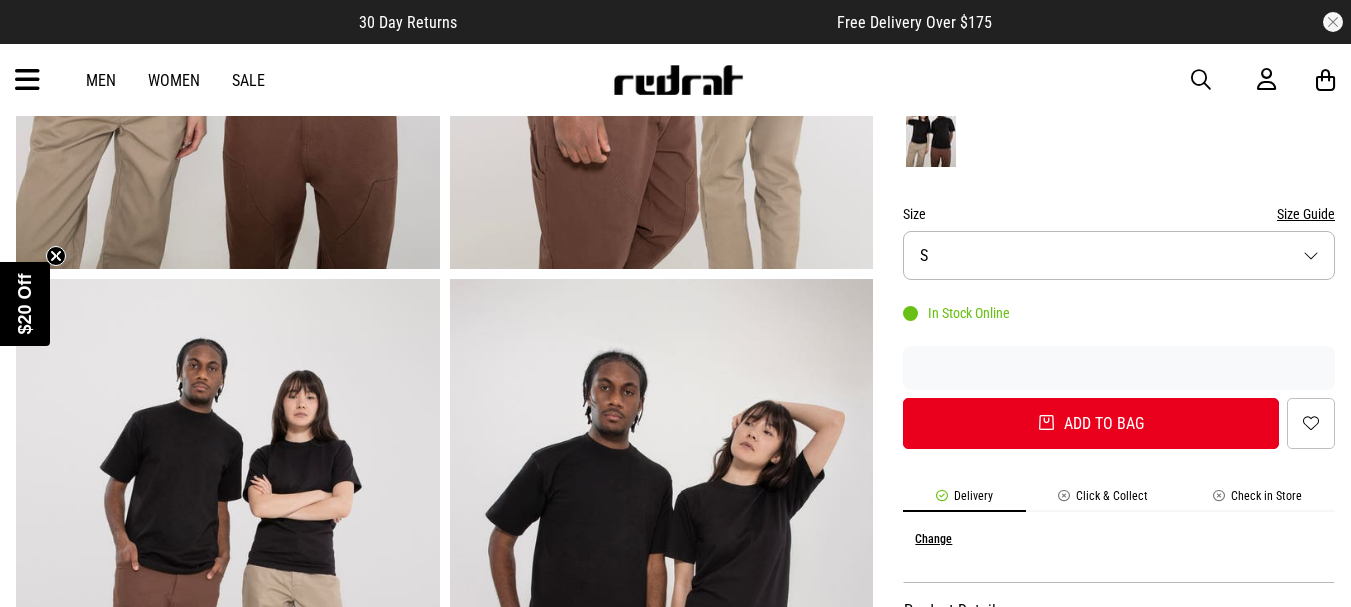 click on "Size S" at bounding box center [1119, 255] 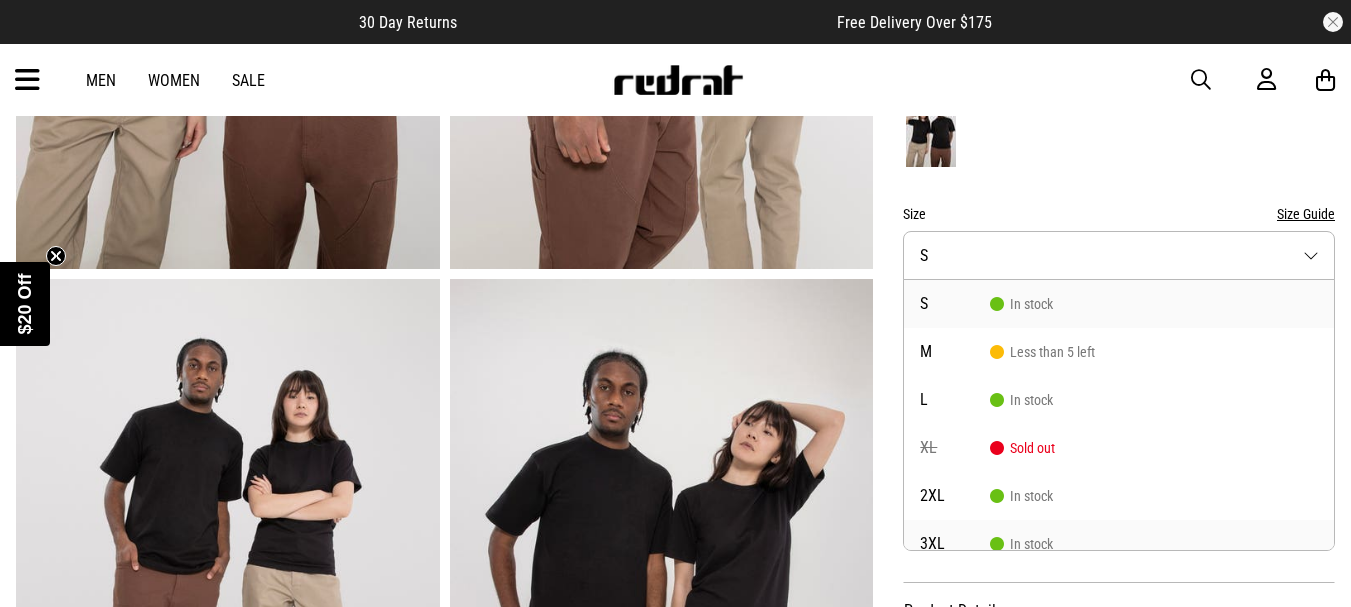 click on "In stock" at bounding box center (1021, 544) 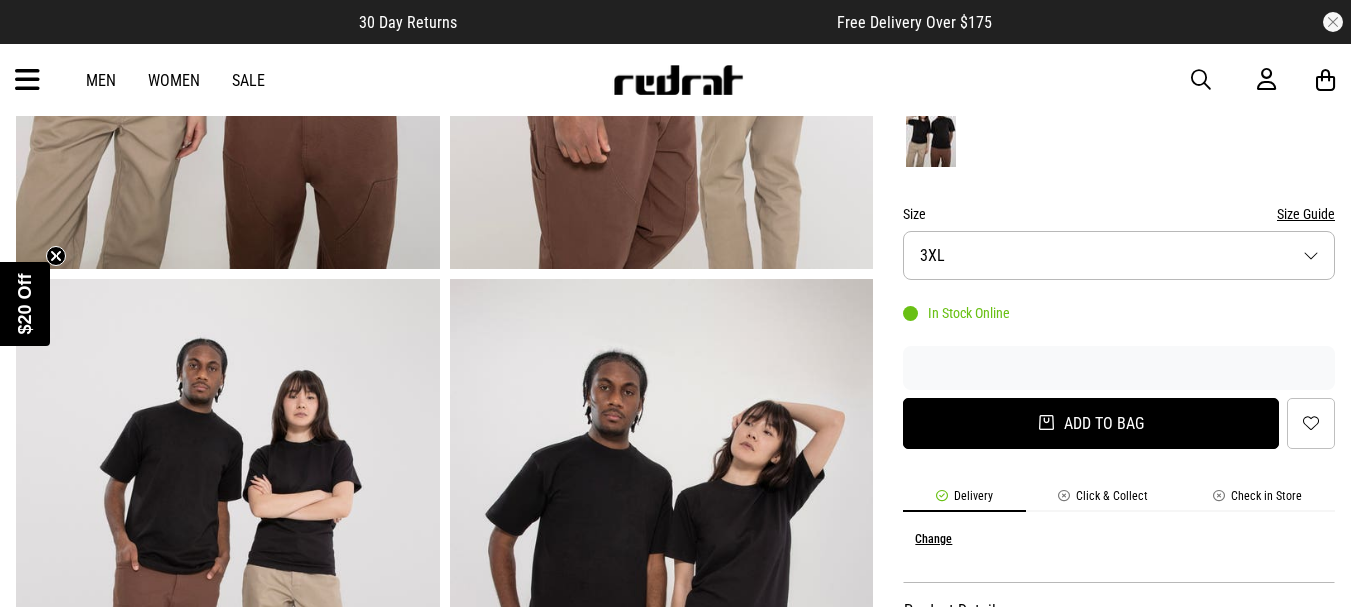 click on "Add to bag" at bounding box center [1091, 423] 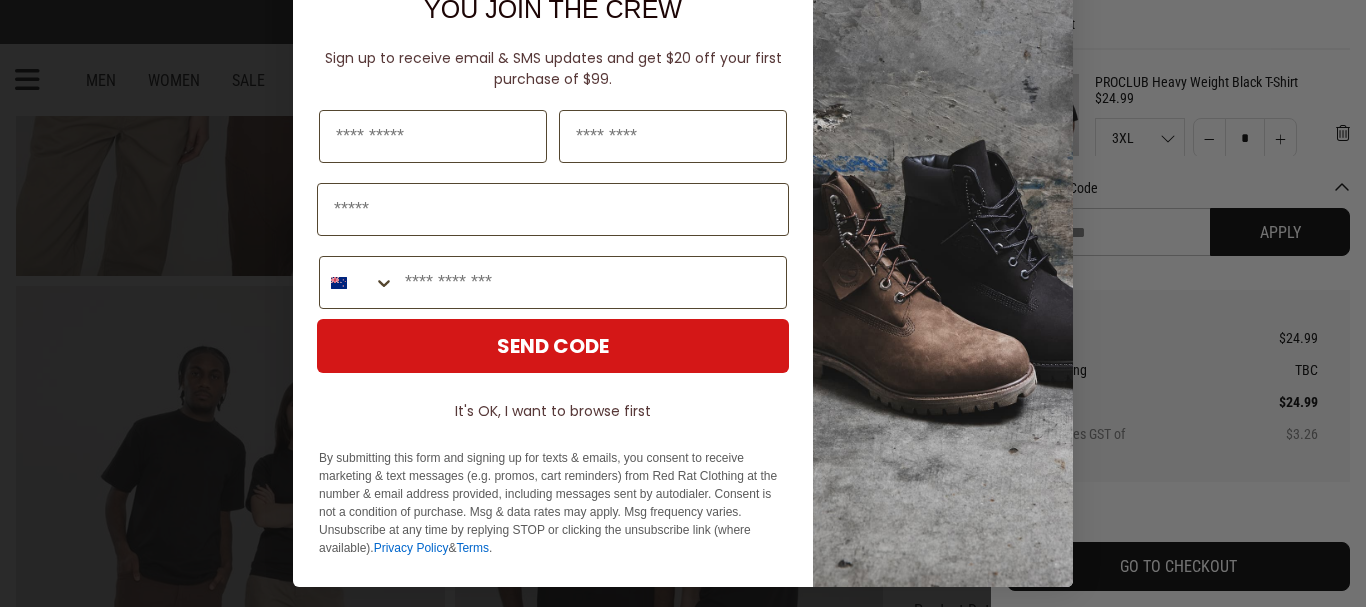 scroll, scrollTop: 0, scrollLeft: 0, axis: both 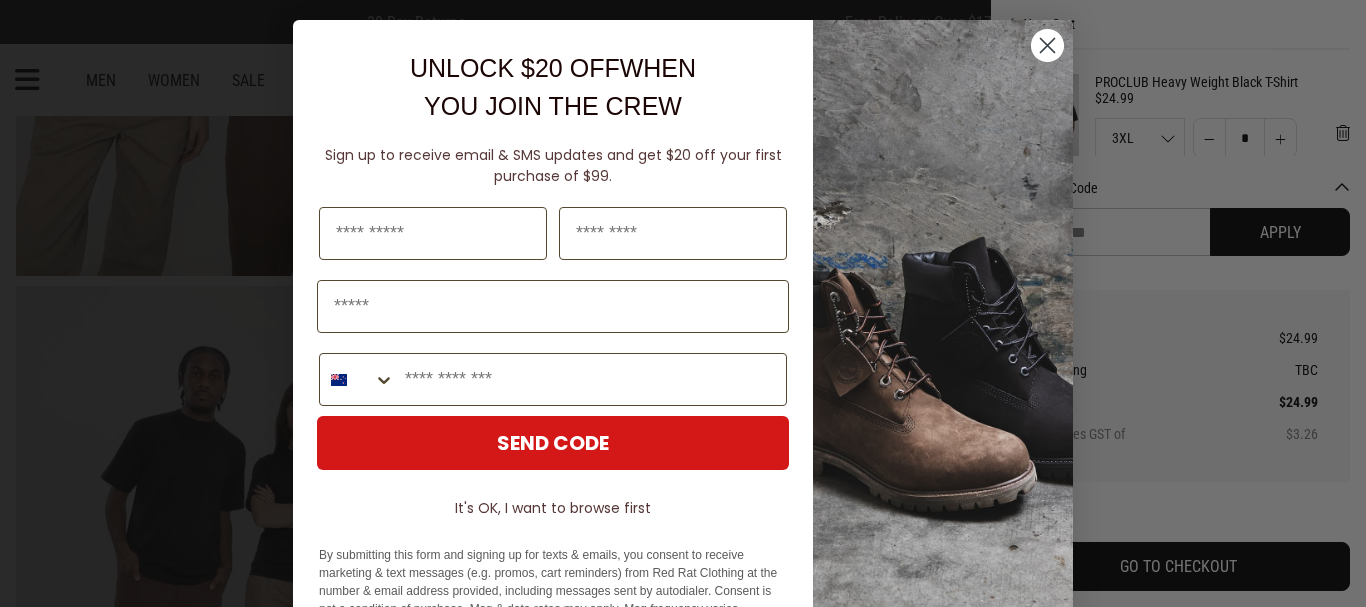 click 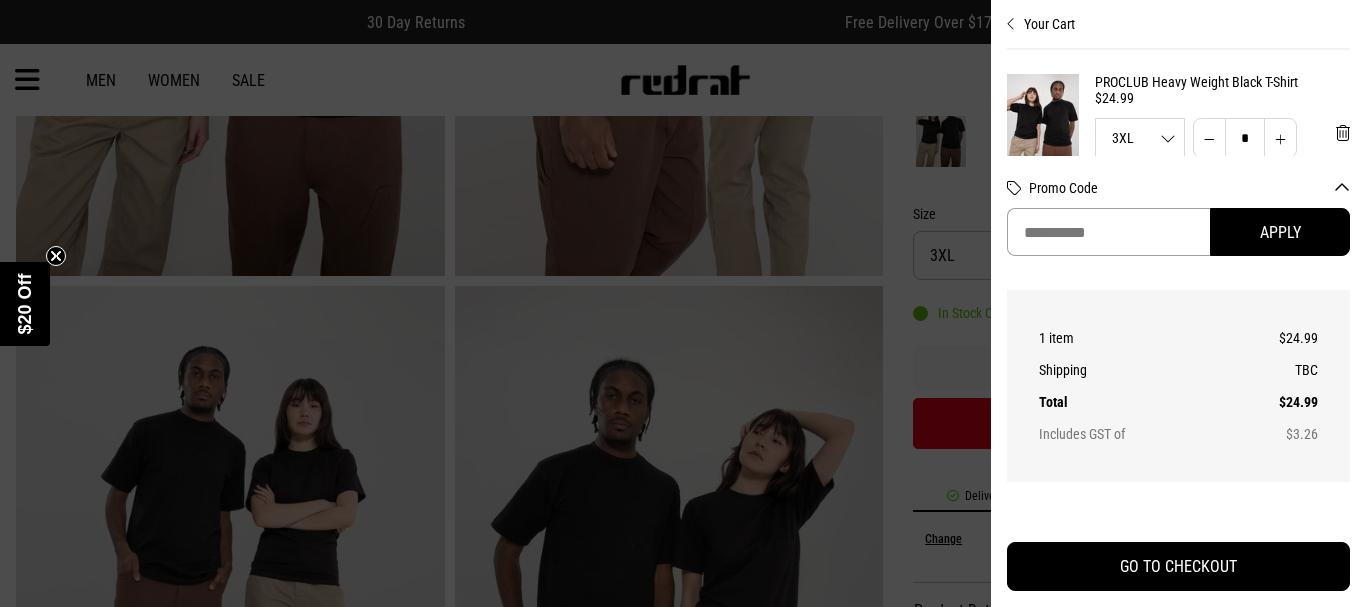 click at bounding box center (1108, 232) 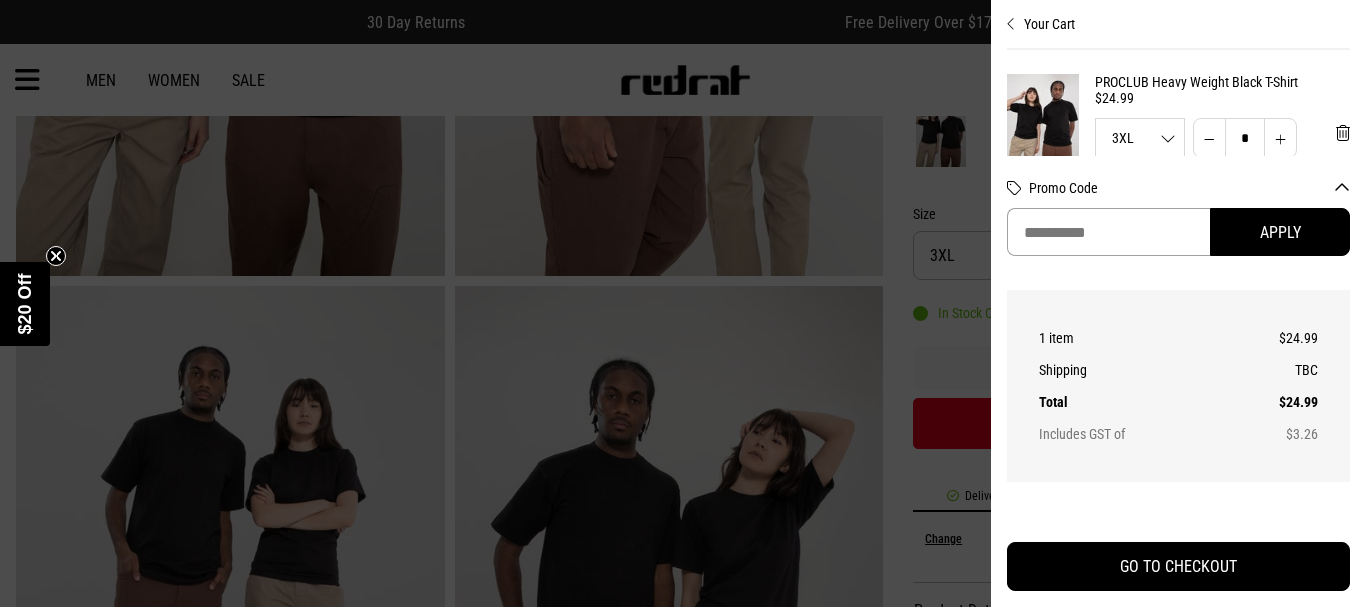 paste on "****" 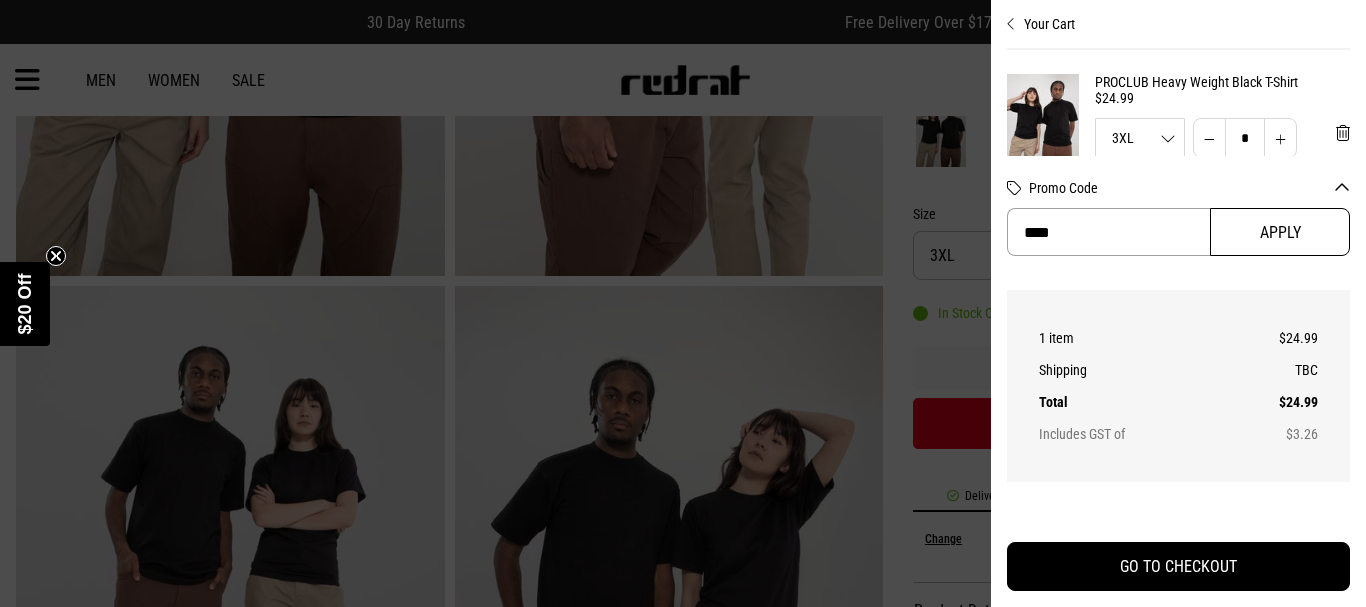 type on "****" 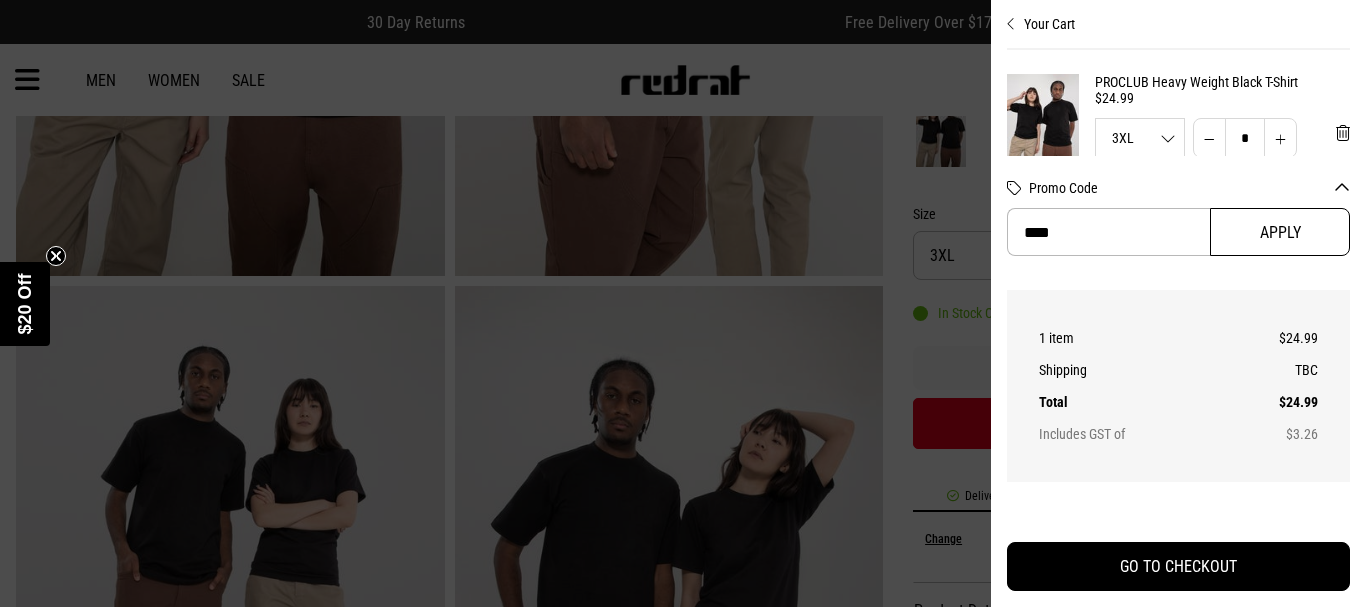 click on "Apply" at bounding box center (1280, 232) 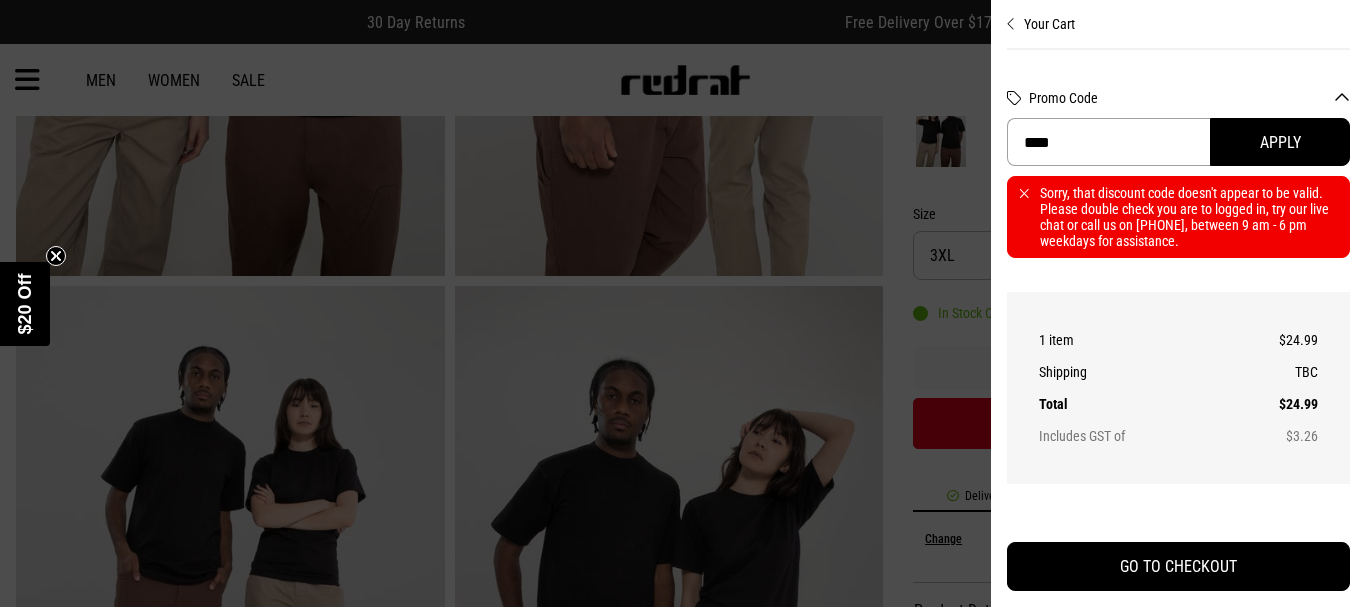 drag, startPoint x: 958, startPoint y: 157, endPoint x: 846, endPoint y: 152, distance: 112.11155 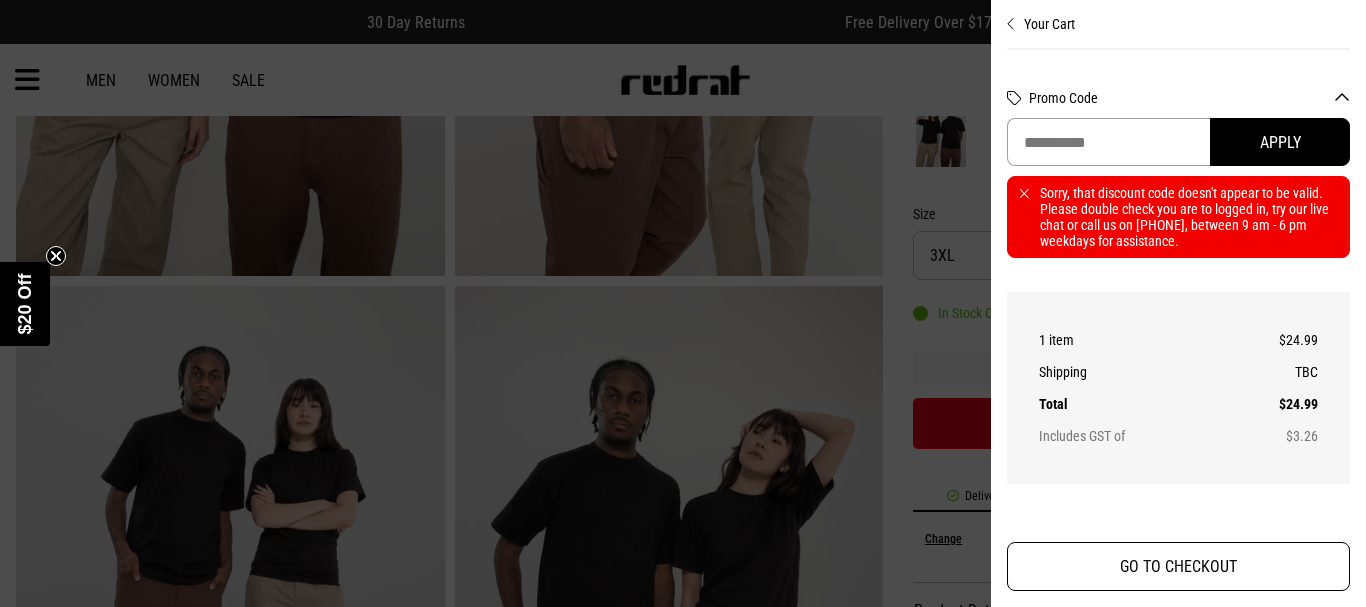type 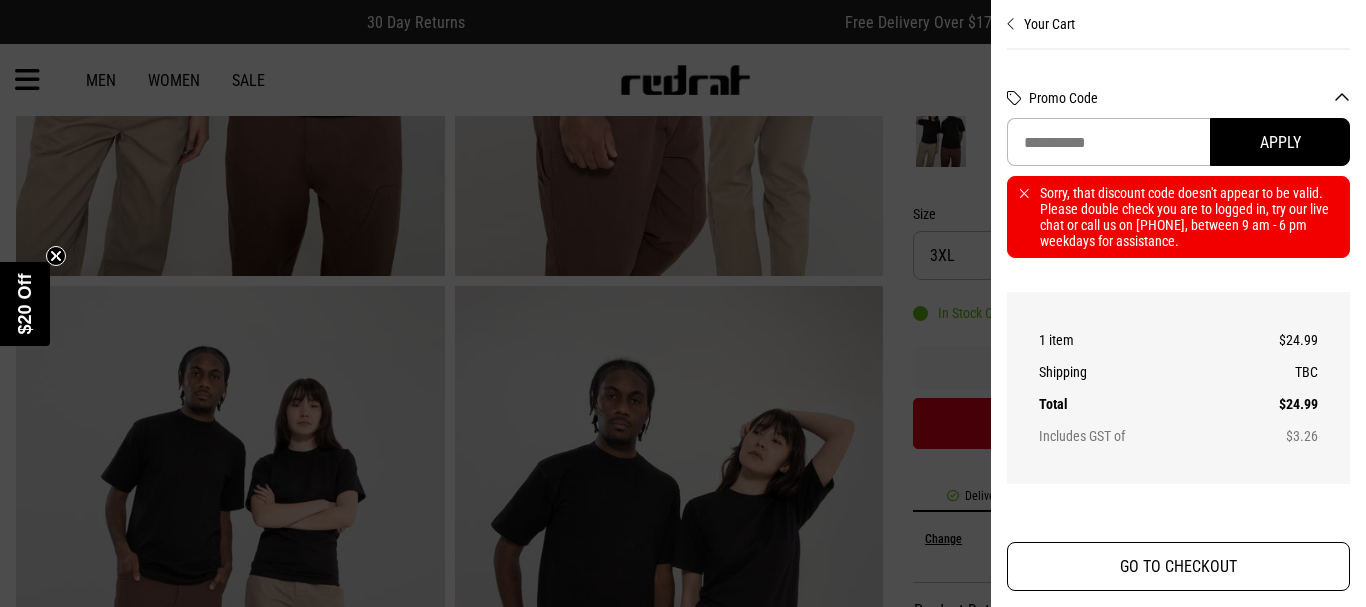 click on "GO TO CHECKOUT" at bounding box center [1178, 566] 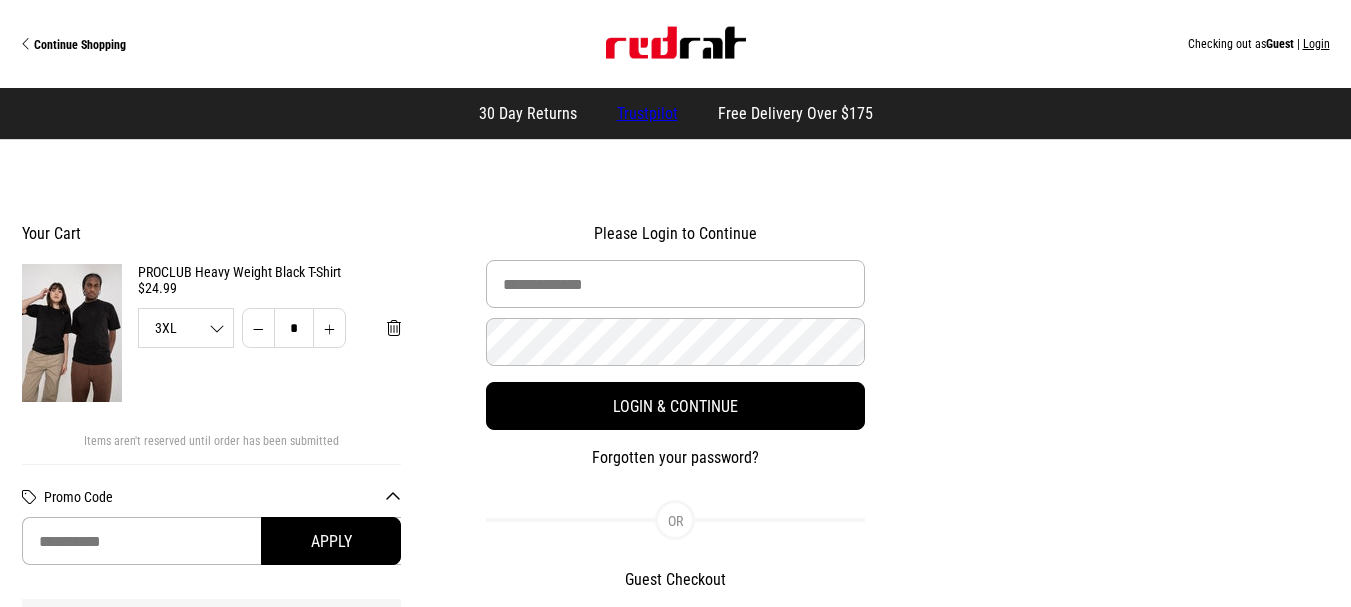 scroll, scrollTop: 0, scrollLeft: 0, axis: both 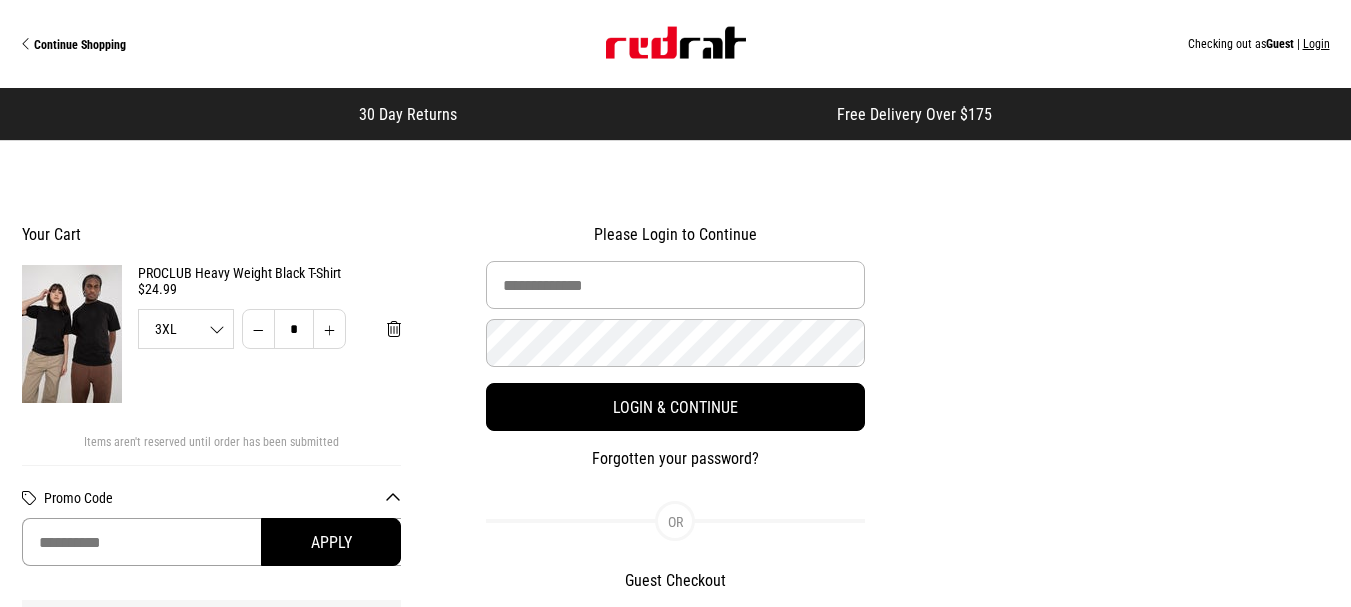 click at bounding box center [212, 542] 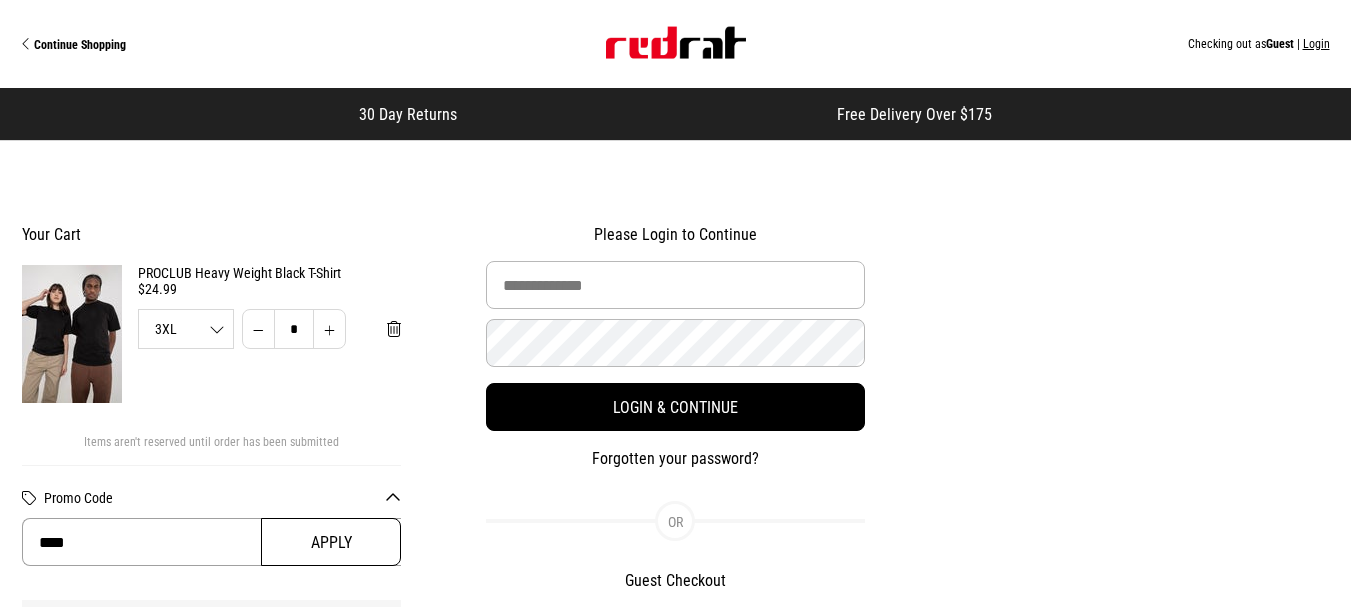type on "****" 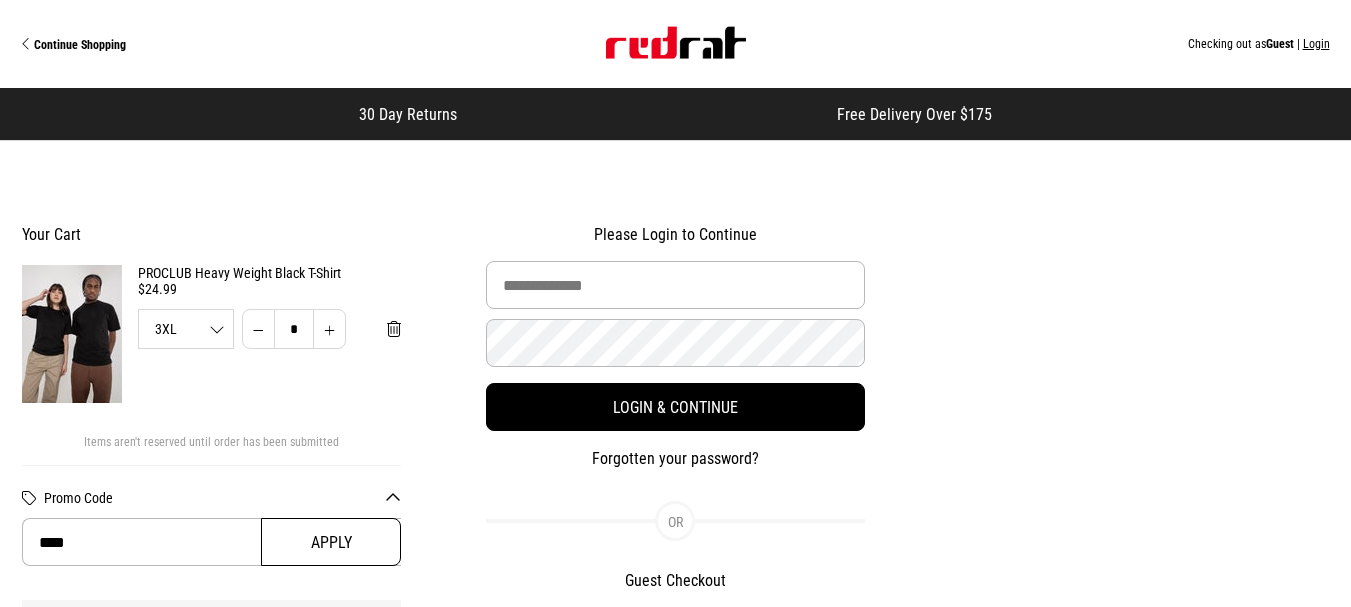 click on "Apply" at bounding box center (331, 542) 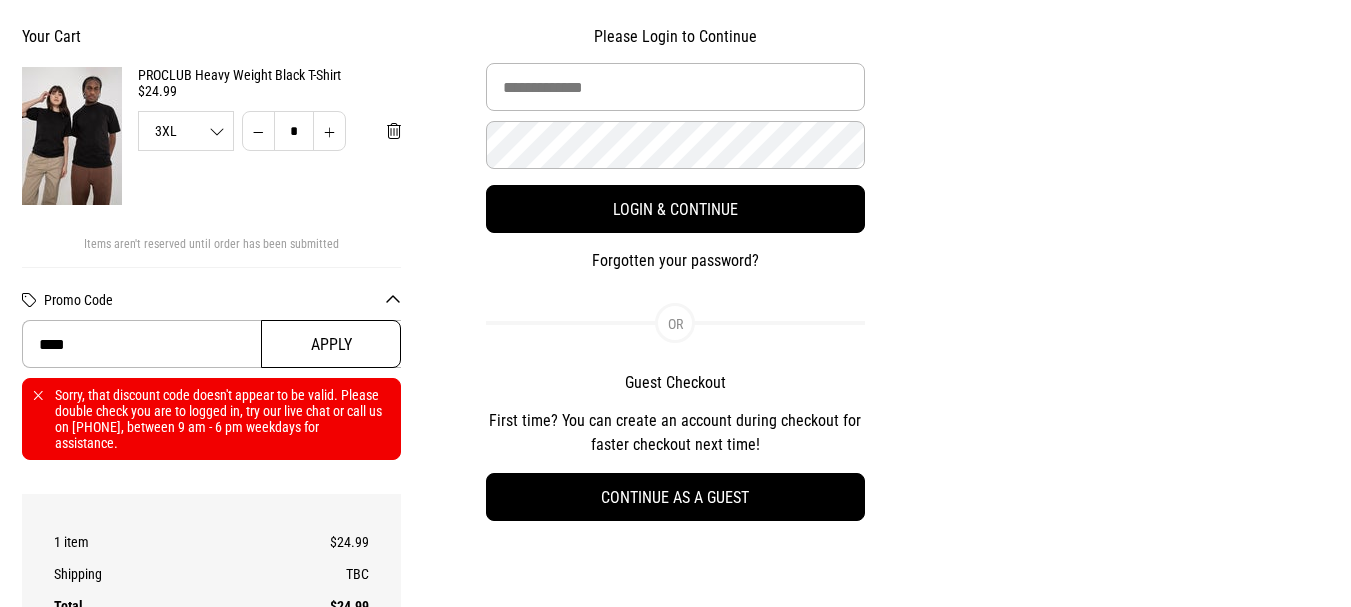 scroll, scrollTop: 200, scrollLeft: 0, axis: vertical 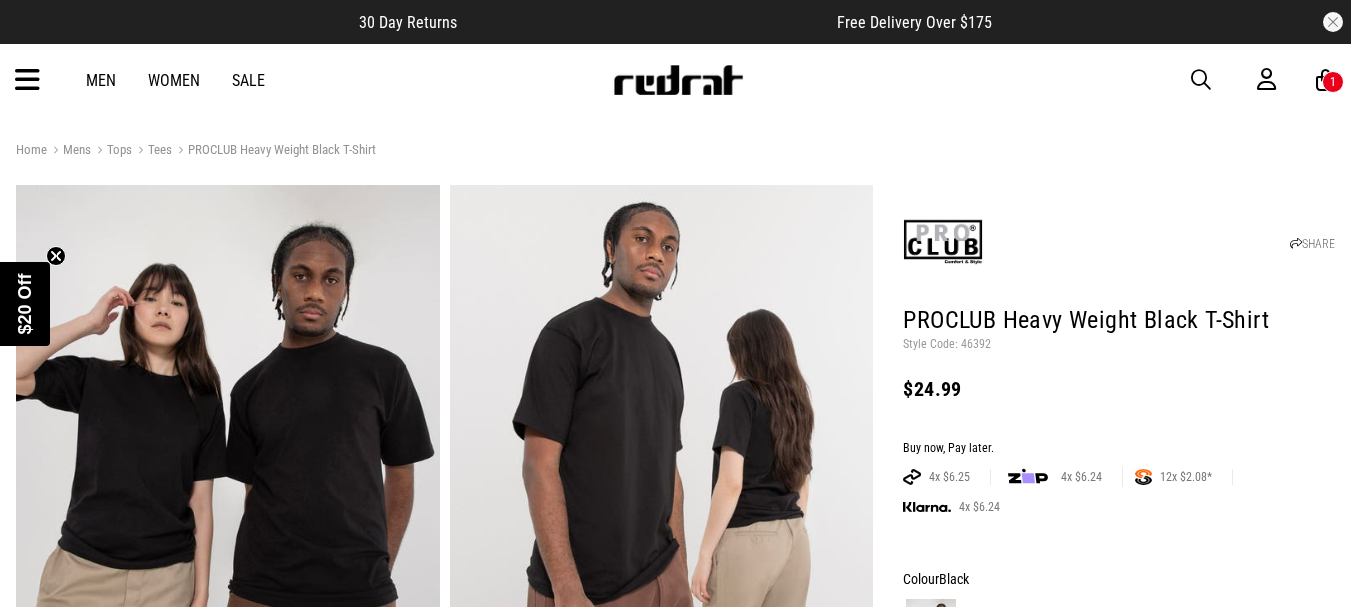 click on "Tees" at bounding box center (152, 151) 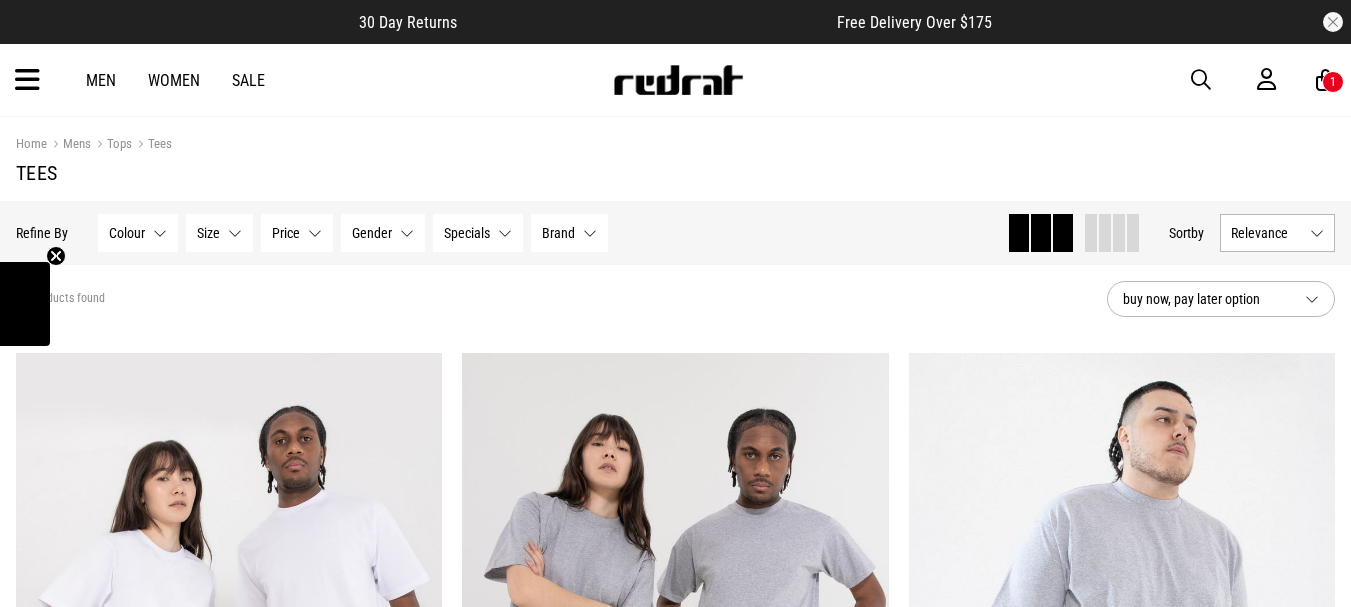 scroll, scrollTop: 0, scrollLeft: 0, axis: both 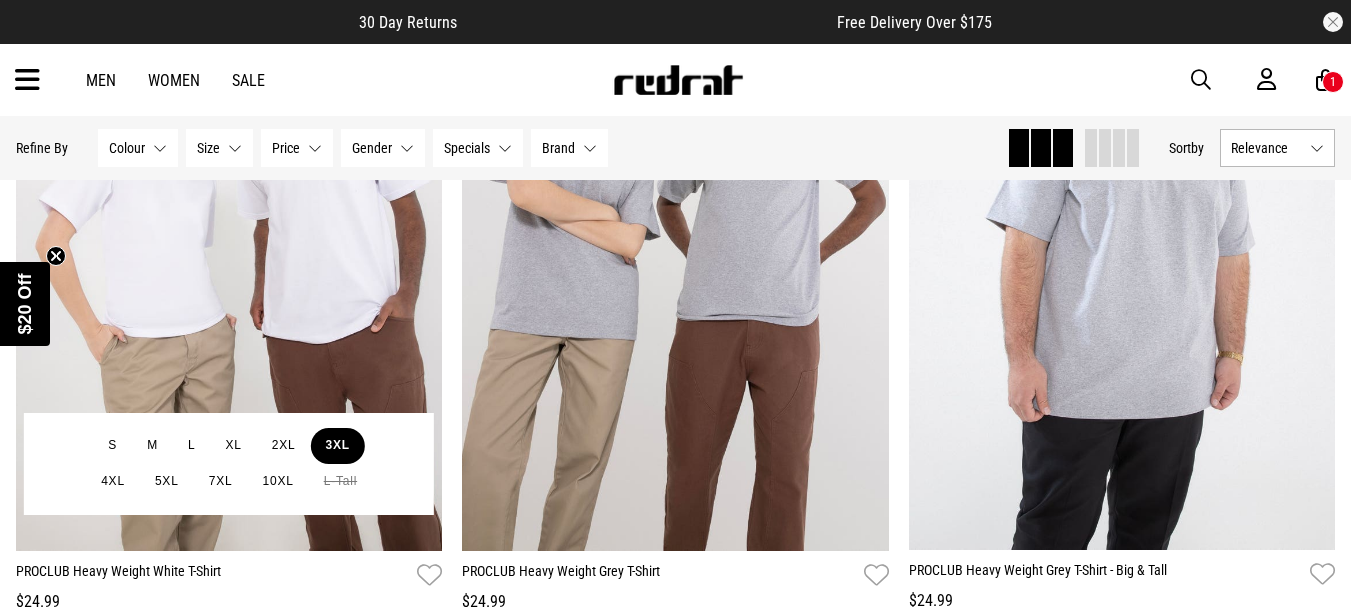 click on "3XL" at bounding box center (338, 446) 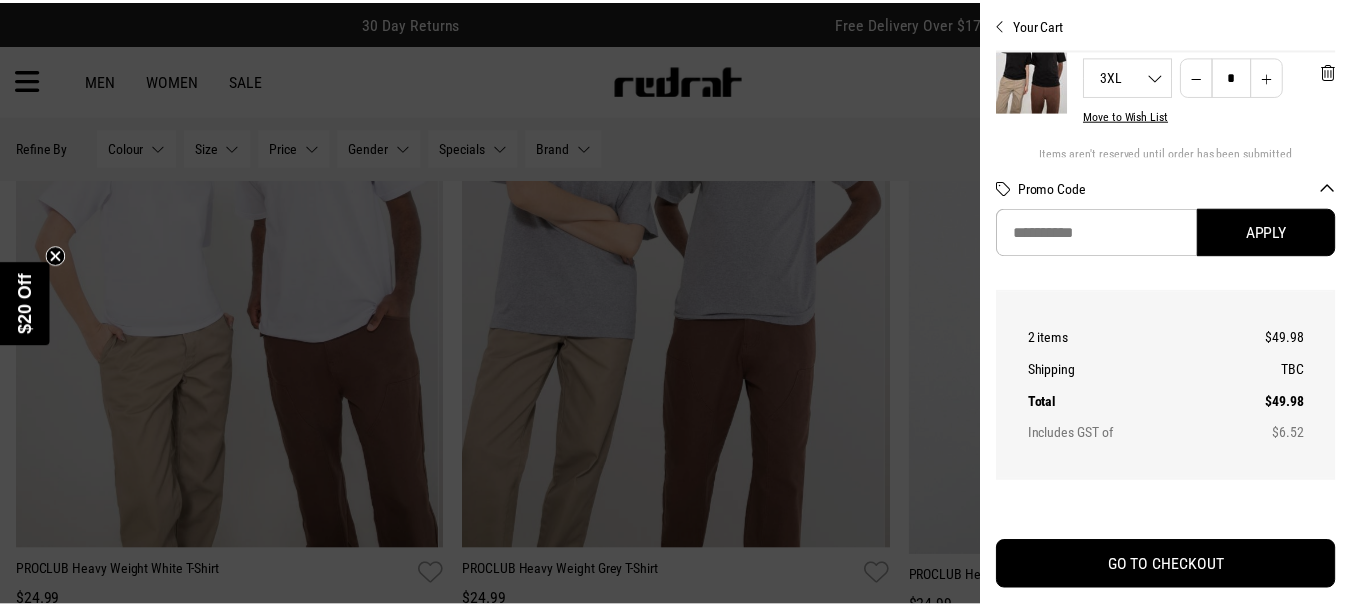 scroll, scrollTop: 295, scrollLeft: 0, axis: vertical 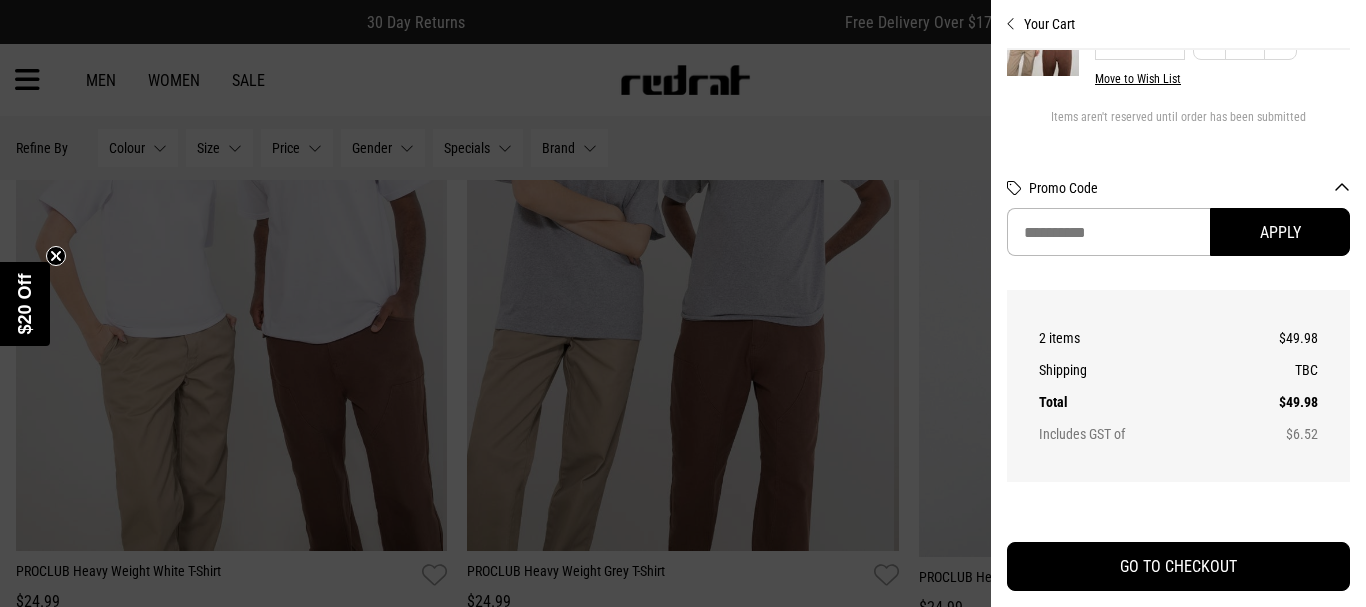 click at bounding box center (683, 303) 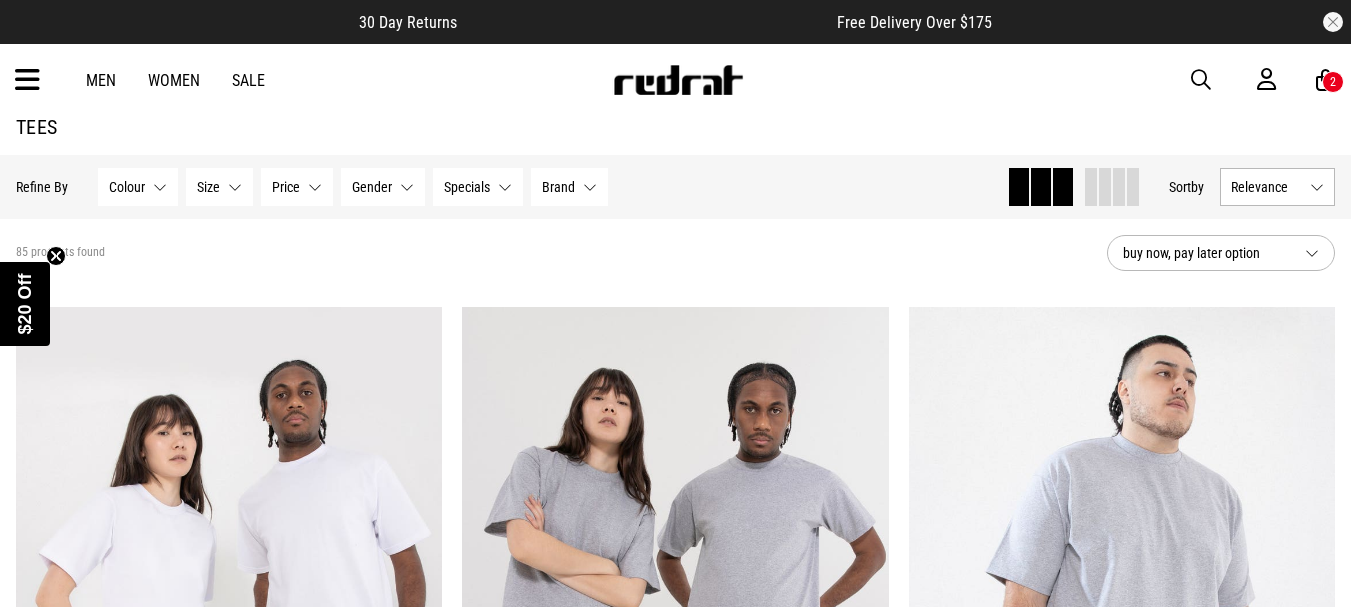 scroll, scrollTop: 0, scrollLeft: 0, axis: both 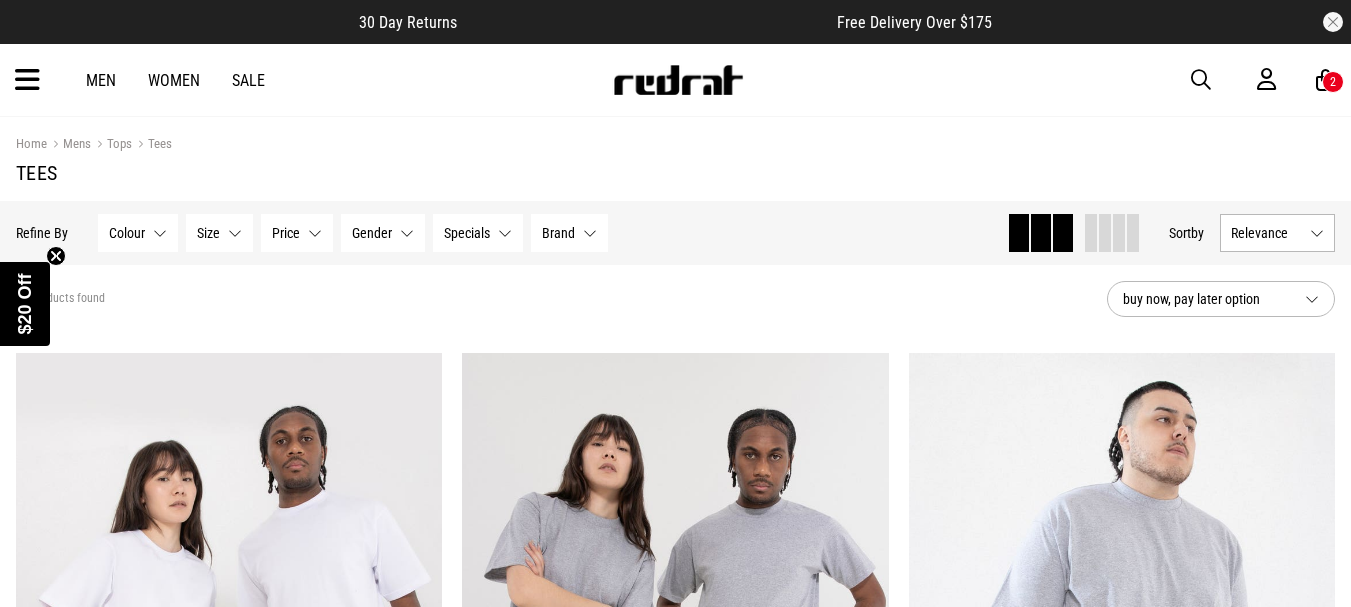 click on "Tops" at bounding box center [111, 145] 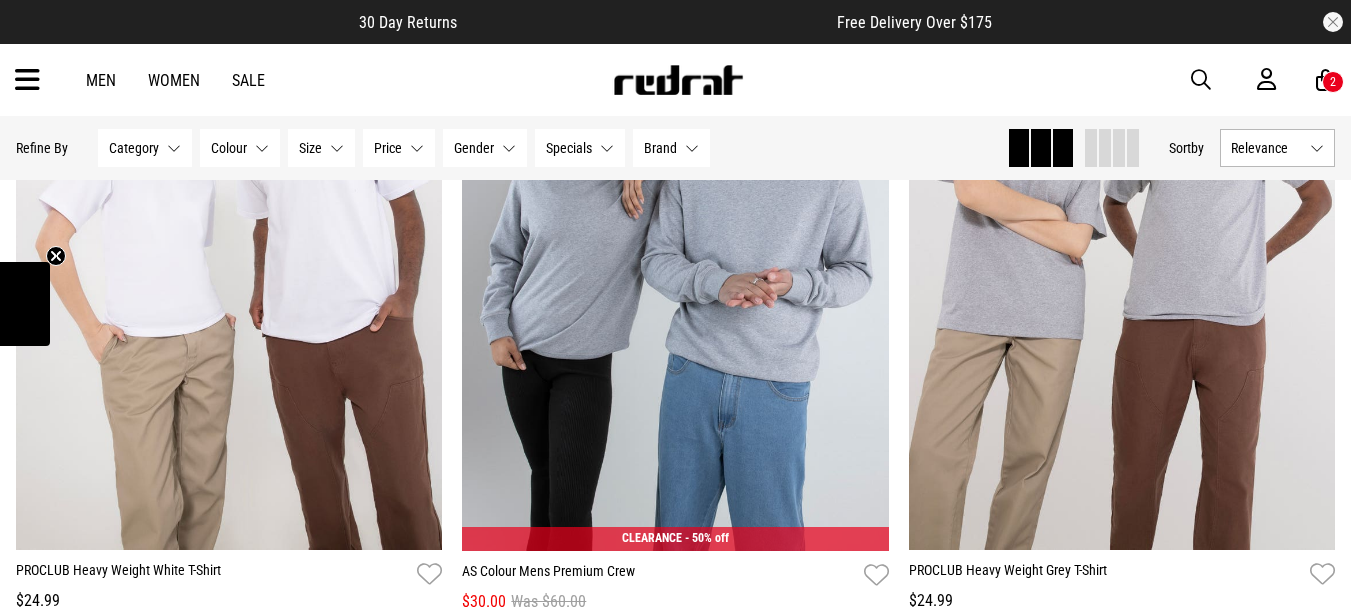 scroll, scrollTop: 400, scrollLeft: 0, axis: vertical 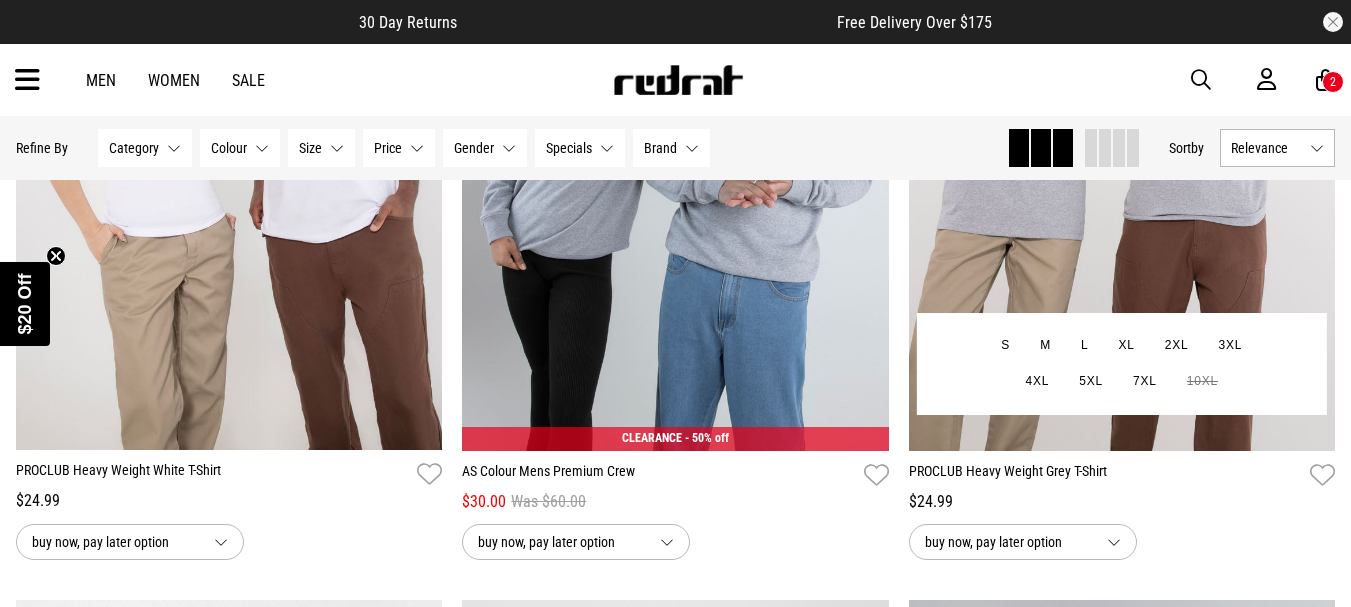 click at bounding box center [1122, 152] 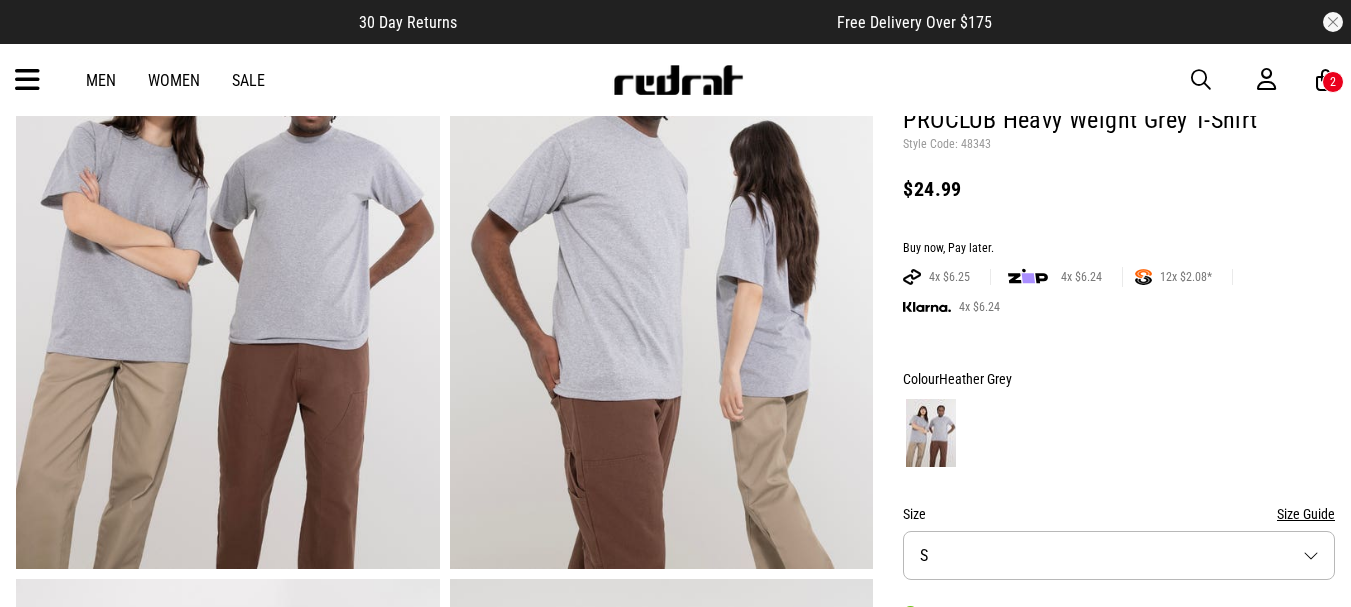 scroll, scrollTop: 200, scrollLeft: 0, axis: vertical 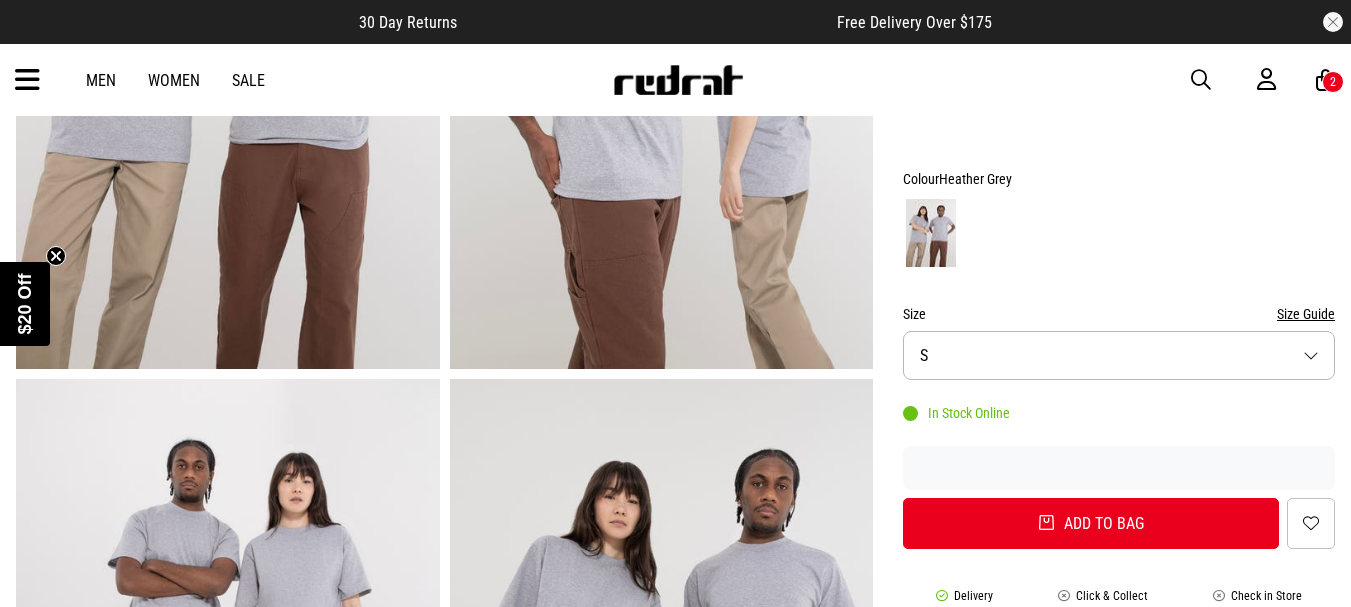 click on "Size S" at bounding box center (1119, 355) 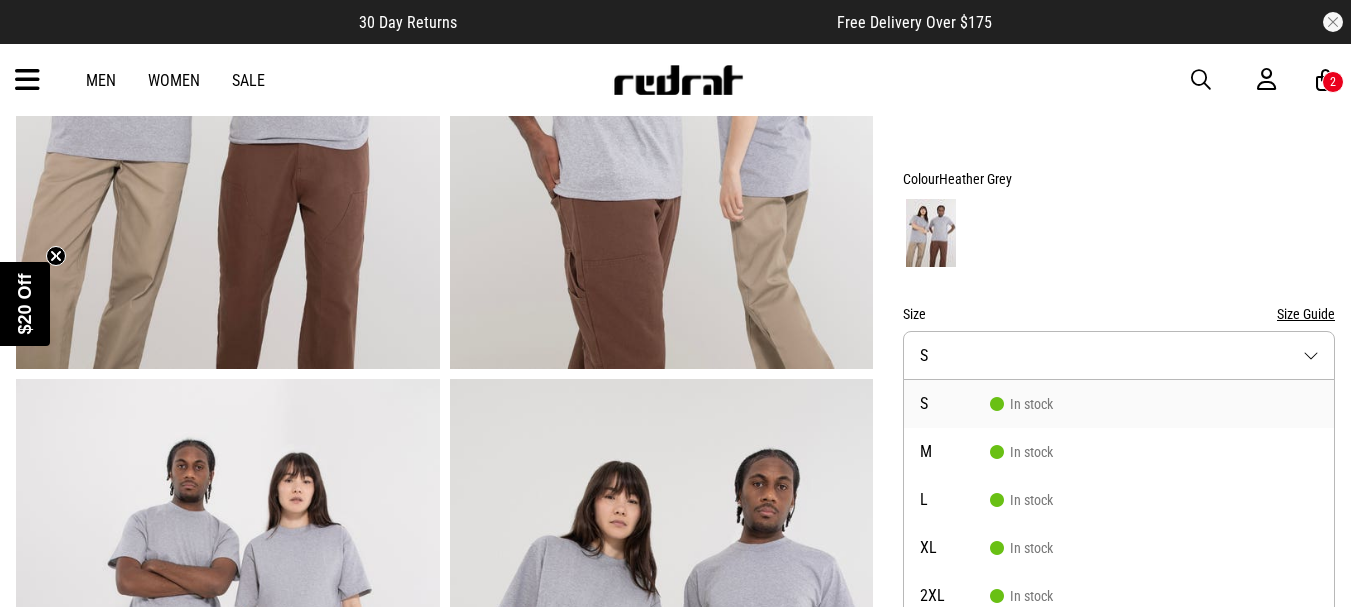 scroll, scrollTop: 443, scrollLeft: 0, axis: vertical 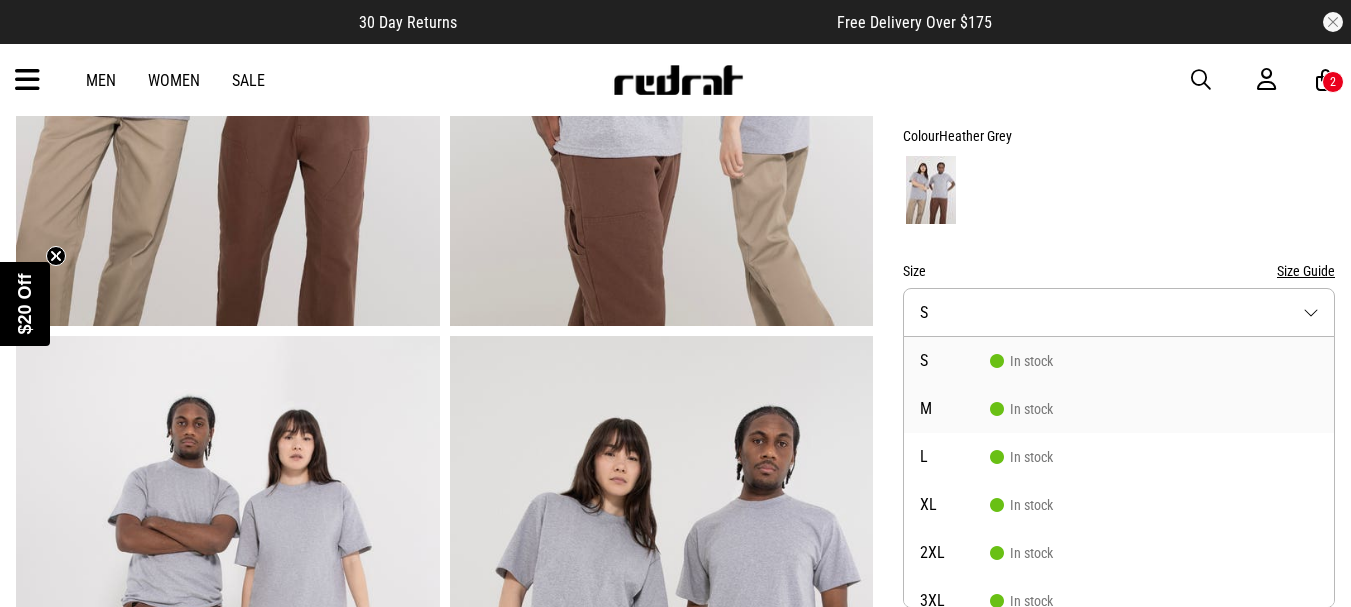 click on "M   In stock" at bounding box center (1119, 409) 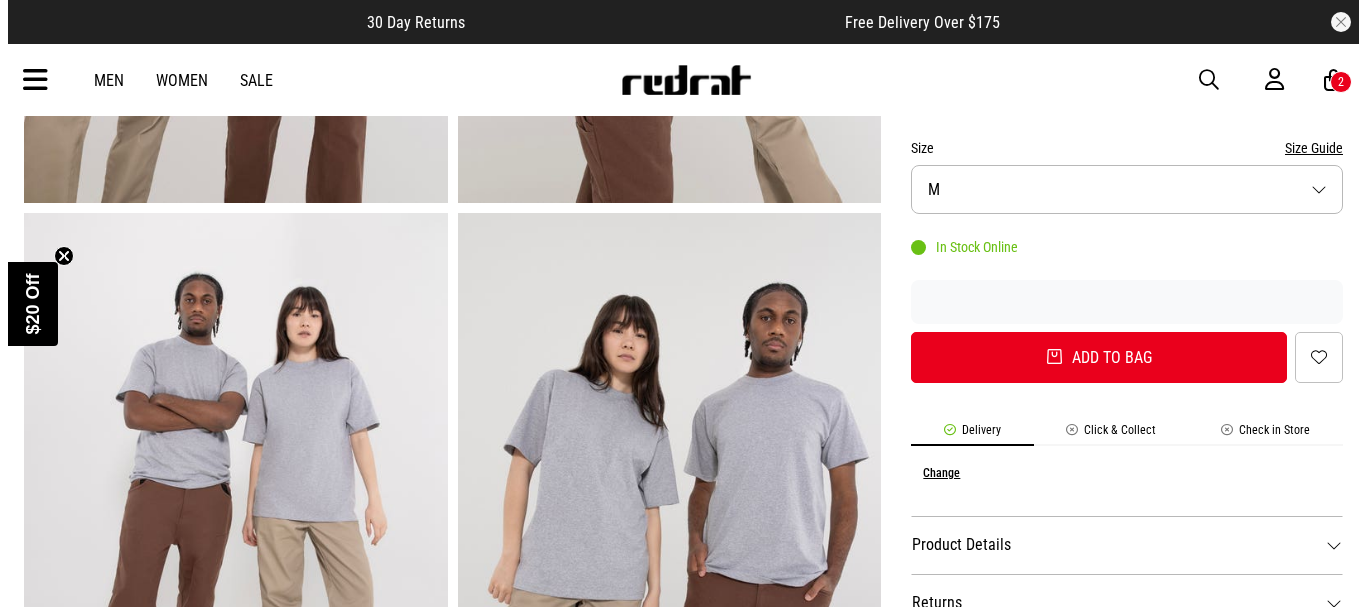 scroll, scrollTop: 743, scrollLeft: 0, axis: vertical 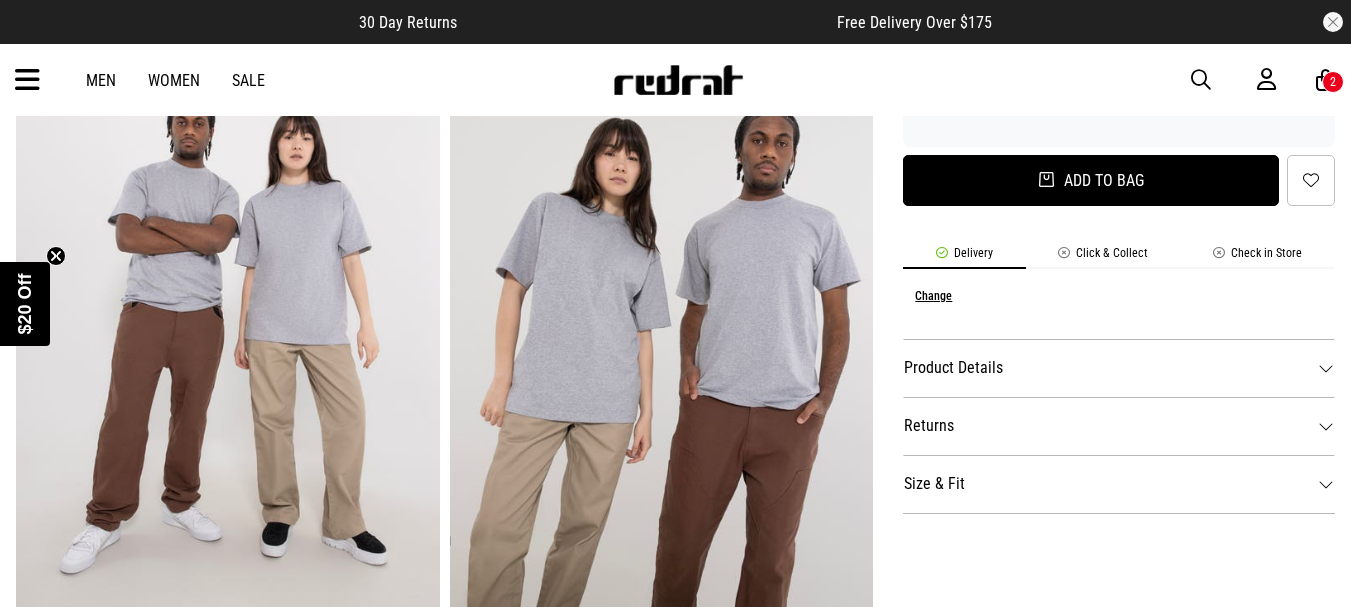 click on "Add to bag" at bounding box center (1091, 180) 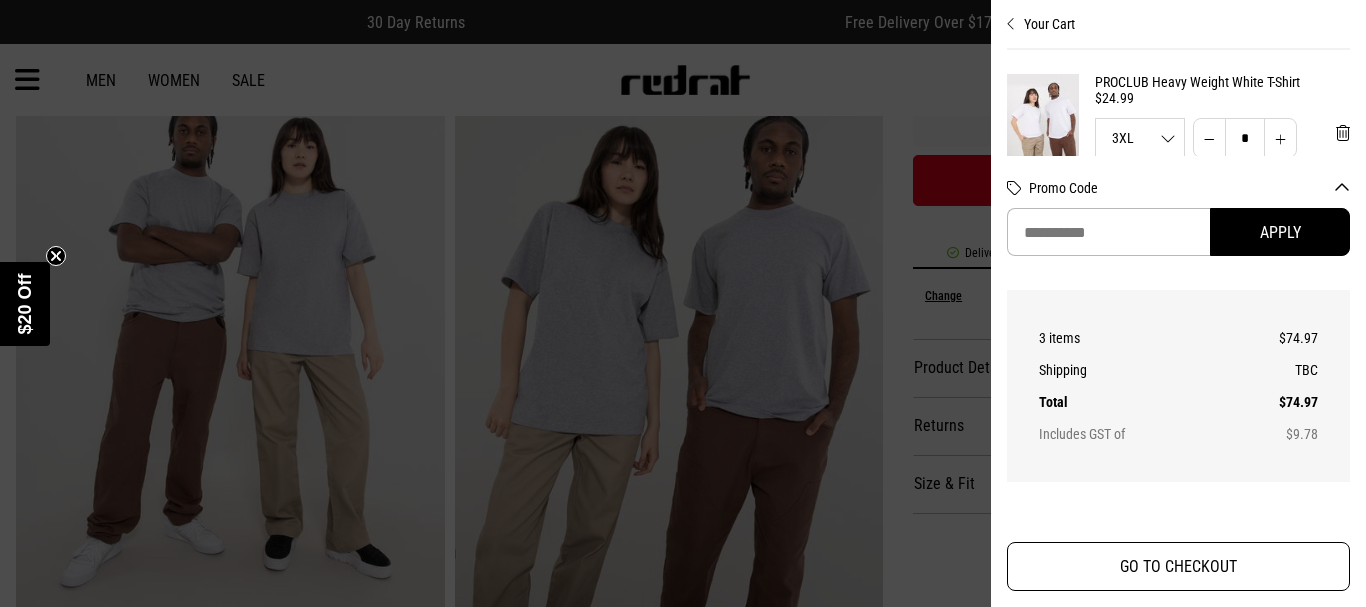 click on "GO TO CHECKOUT" at bounding box center [1178, 566] 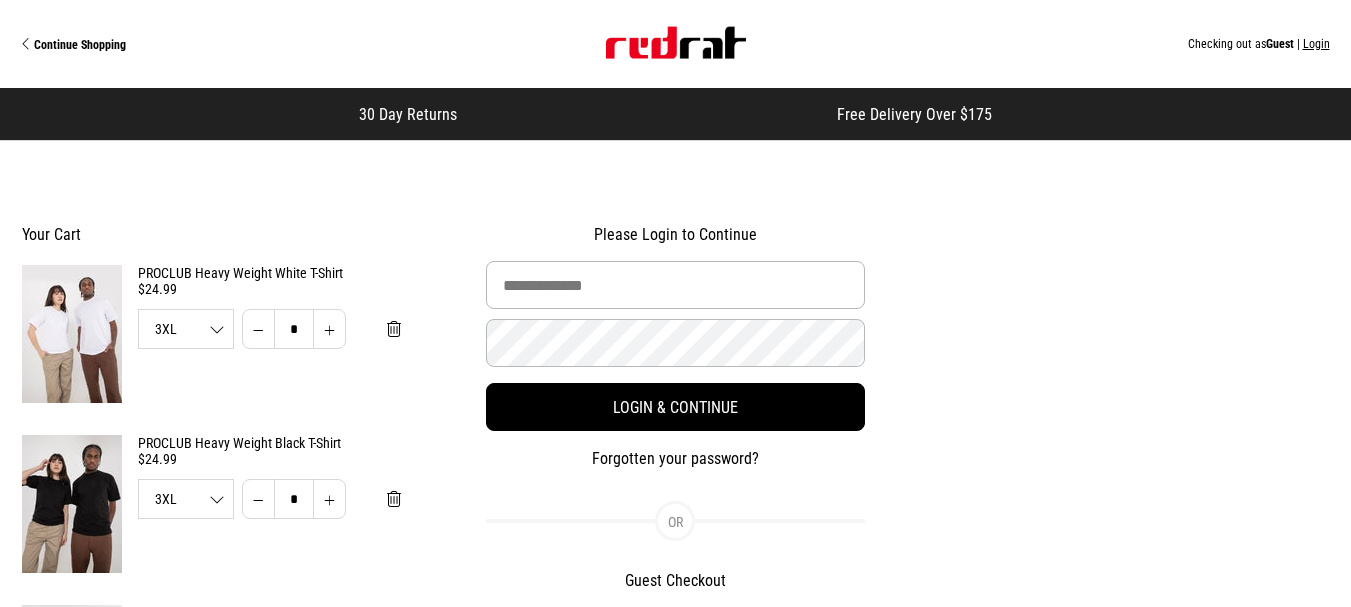 scroll, scrollTop: 0, scrollLeft: 0, axis: both 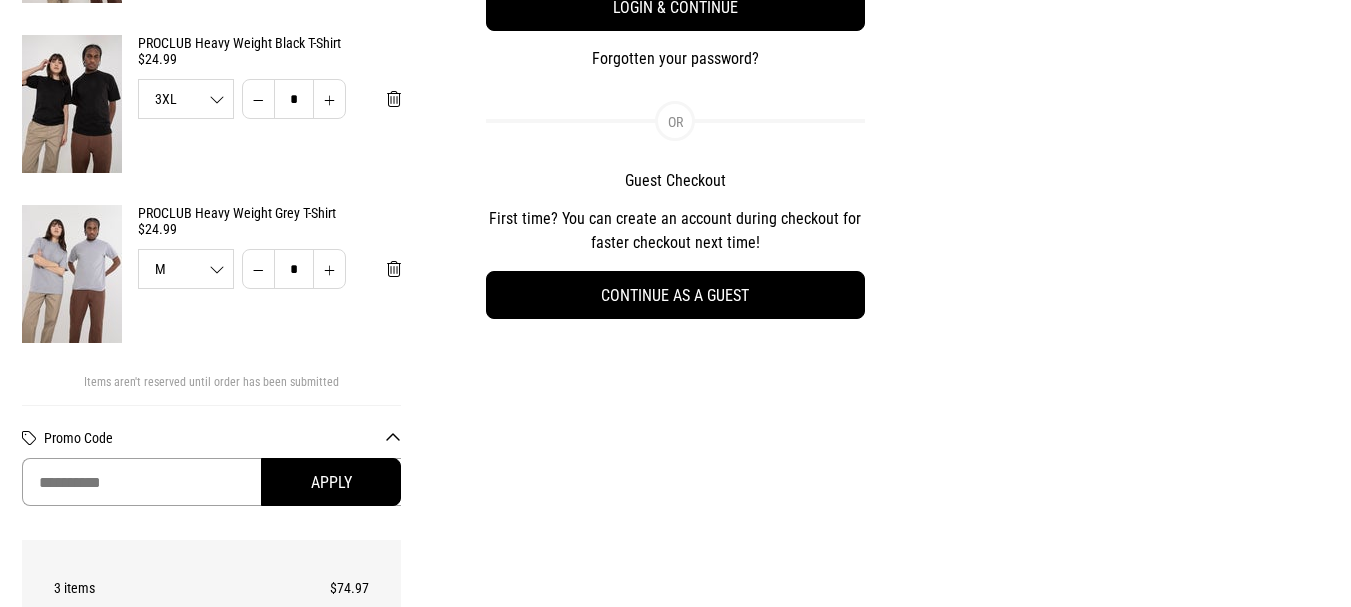 click at bounding box center (212, 482) 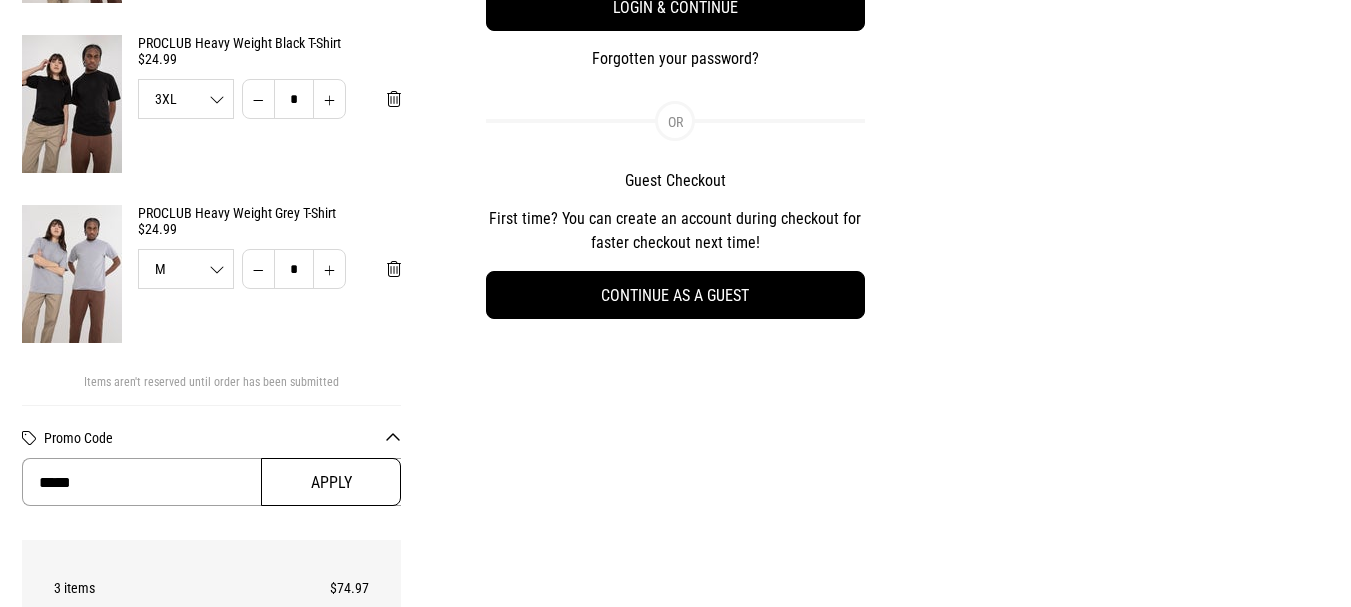 type on "****" 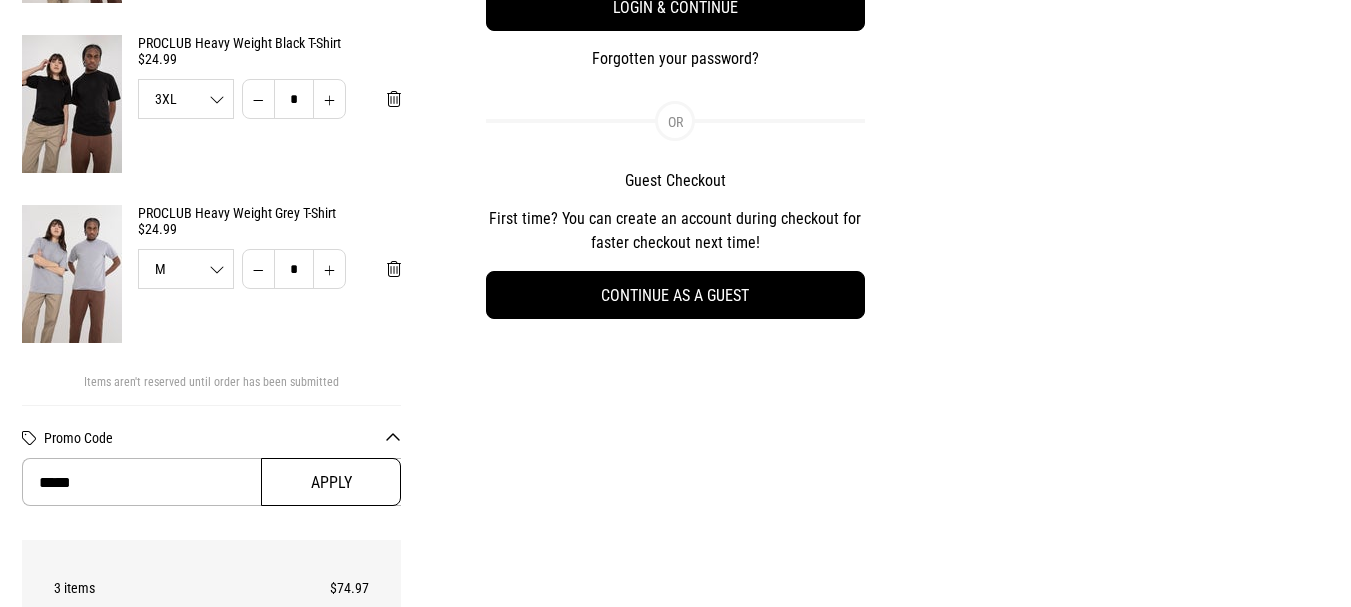 click on "Apply" at bounding box center [331, 482] 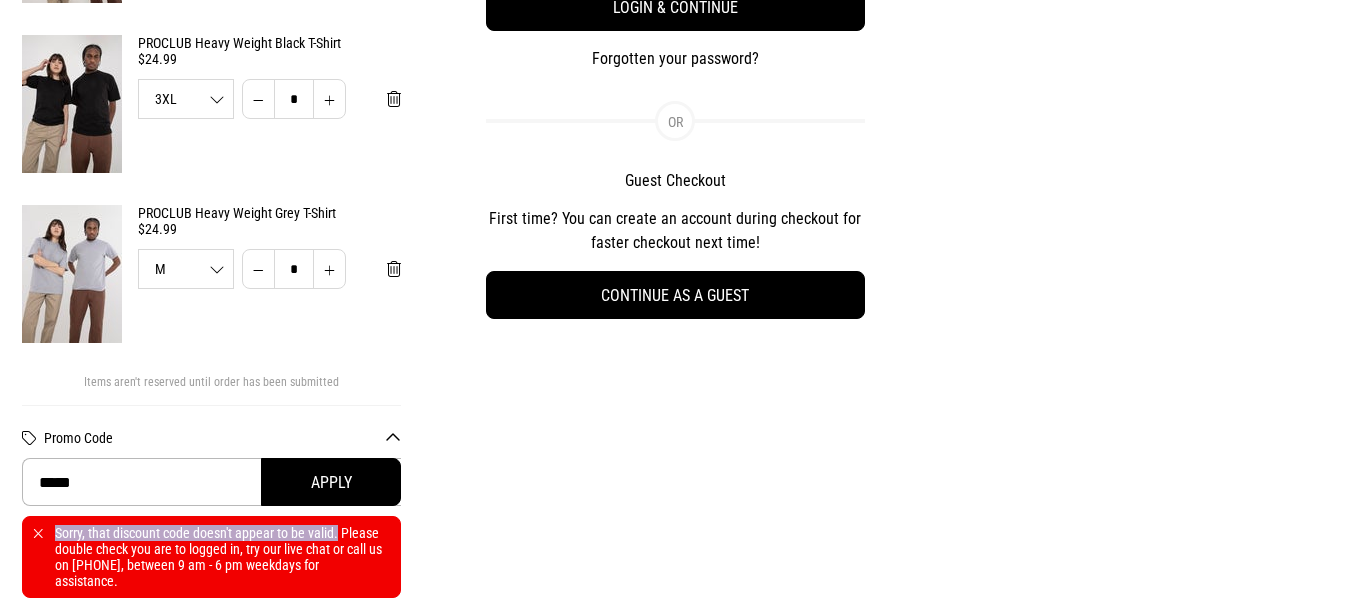 drag, startPoint x: 338, startPoint y: 536, endPoint x: 45, endPoint y: 521, distance: 293.3837 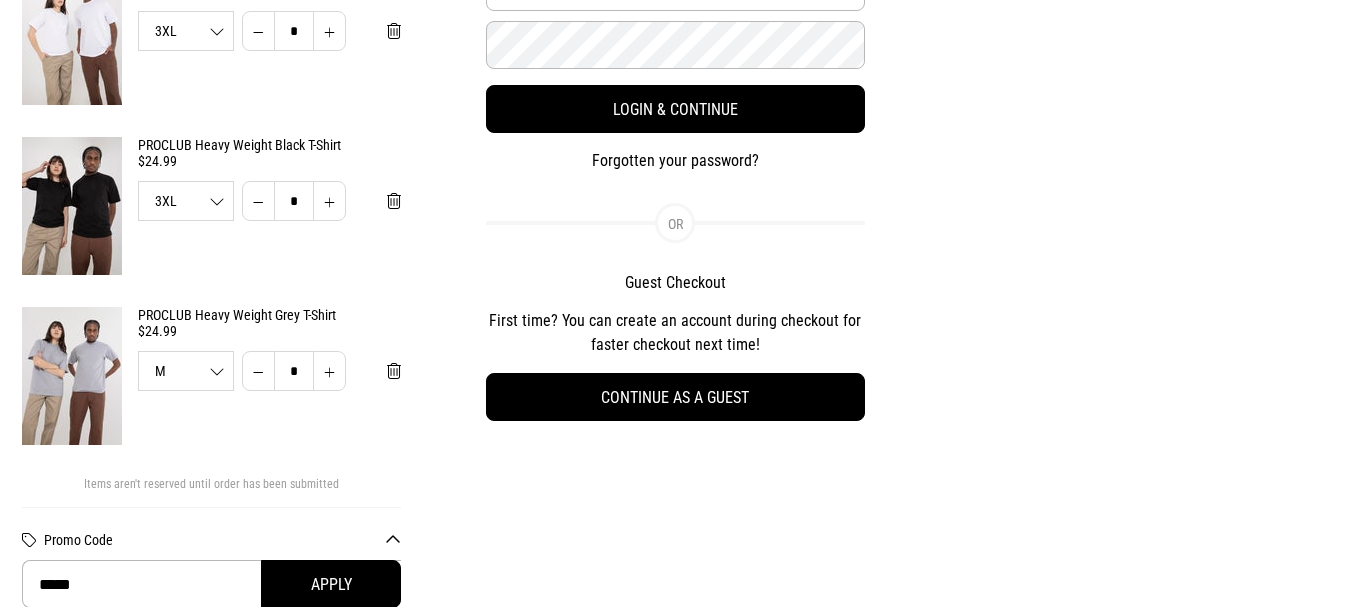 scroll, scrollTop: 200, scrollLeft: 0, axis: vertical 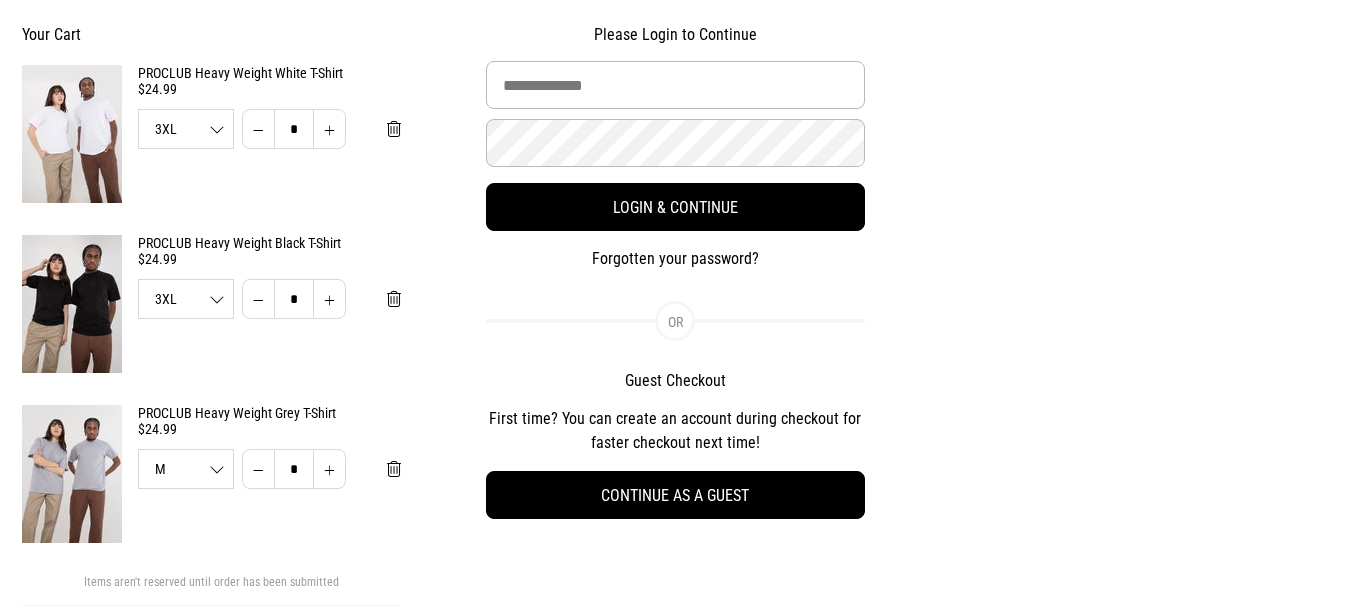 click at bounding box center [72, 474] 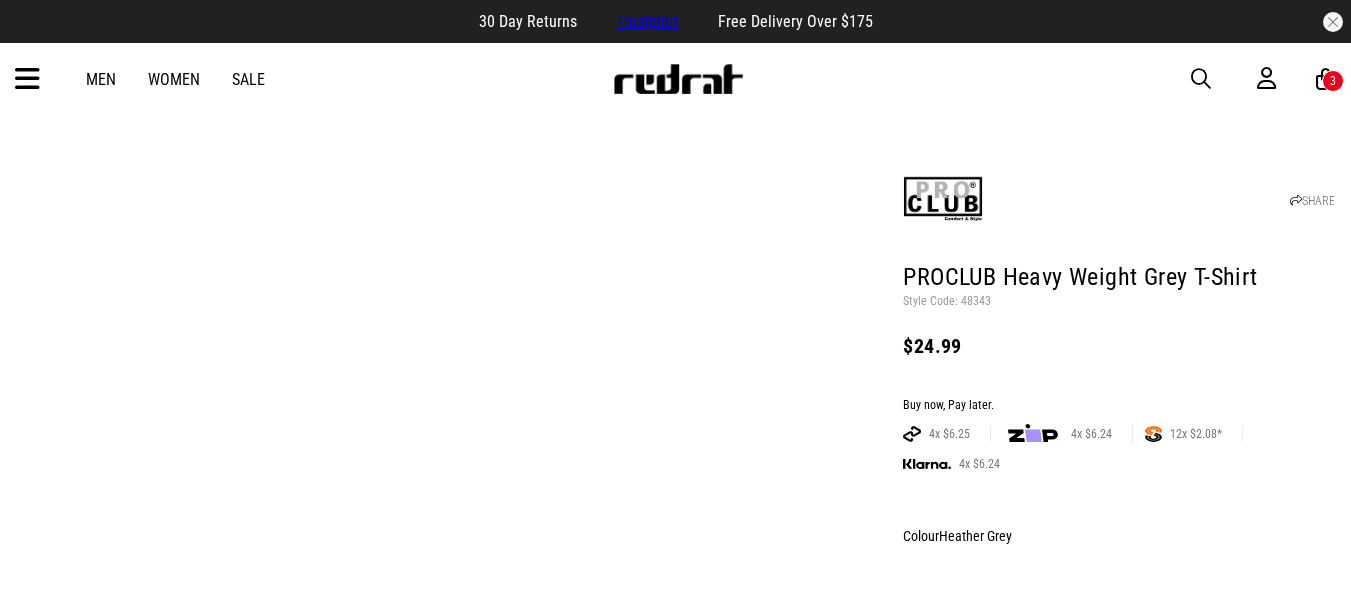 scroll, scrollTop: 0, scrollLeft: 0, axis: both 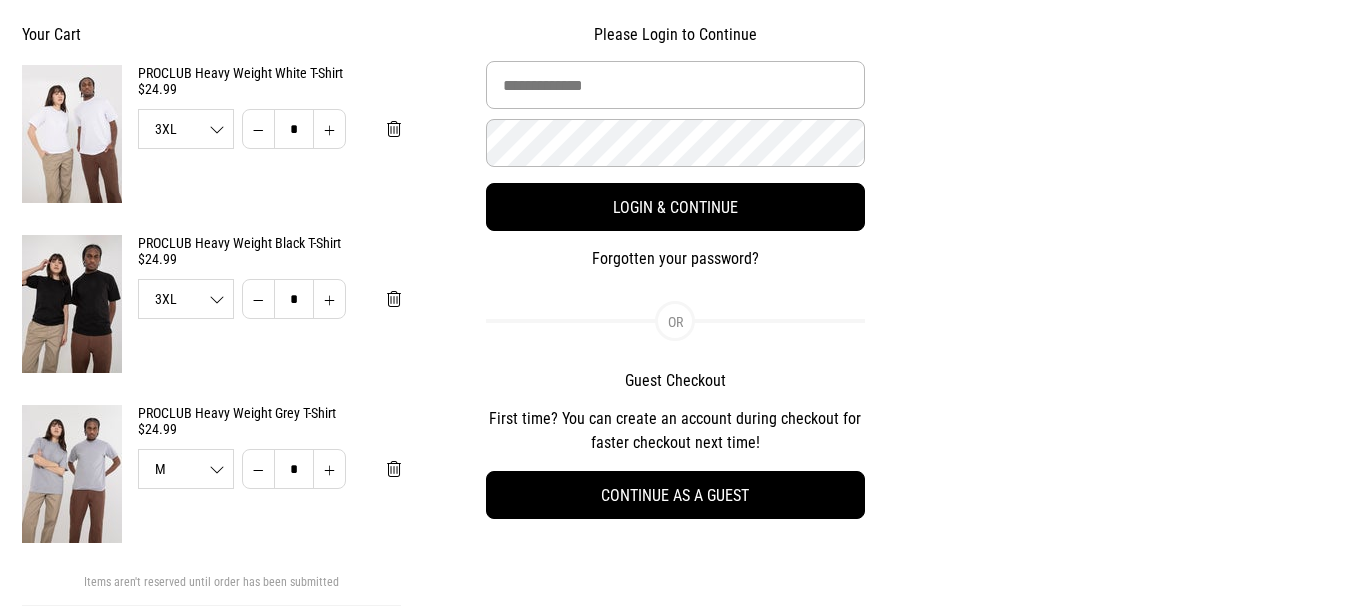click at bounding box center [72, 134] 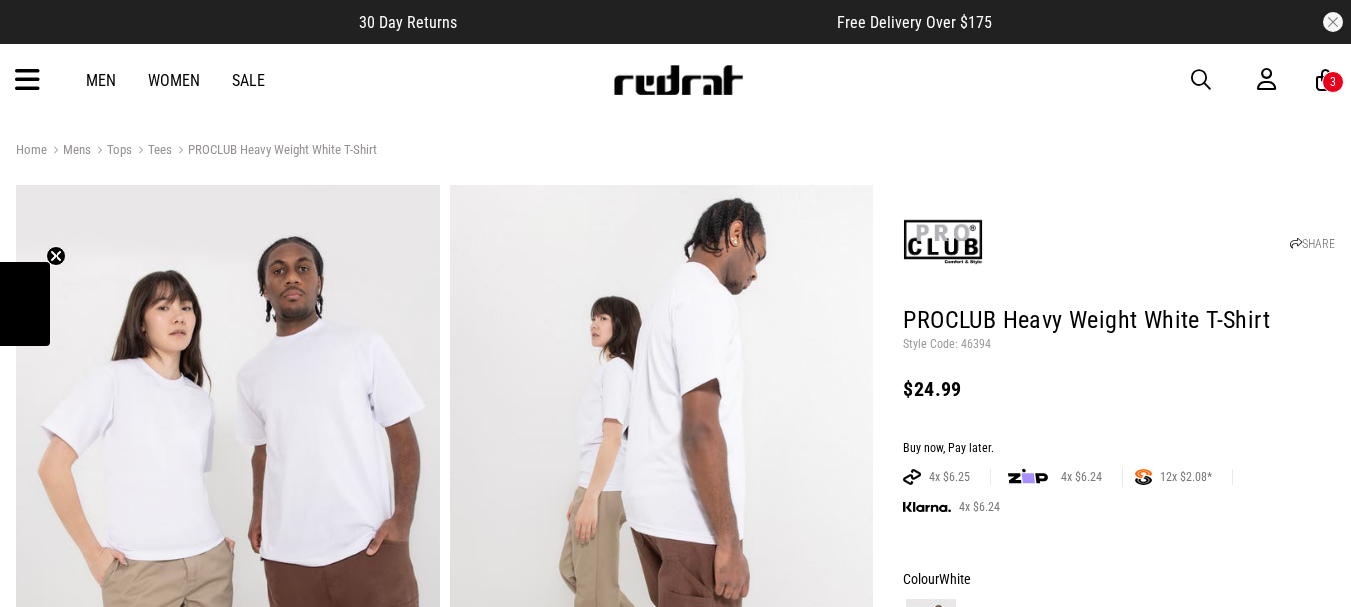 scroll, scrollTop: 0, scrollLeft: 0, axis: both 